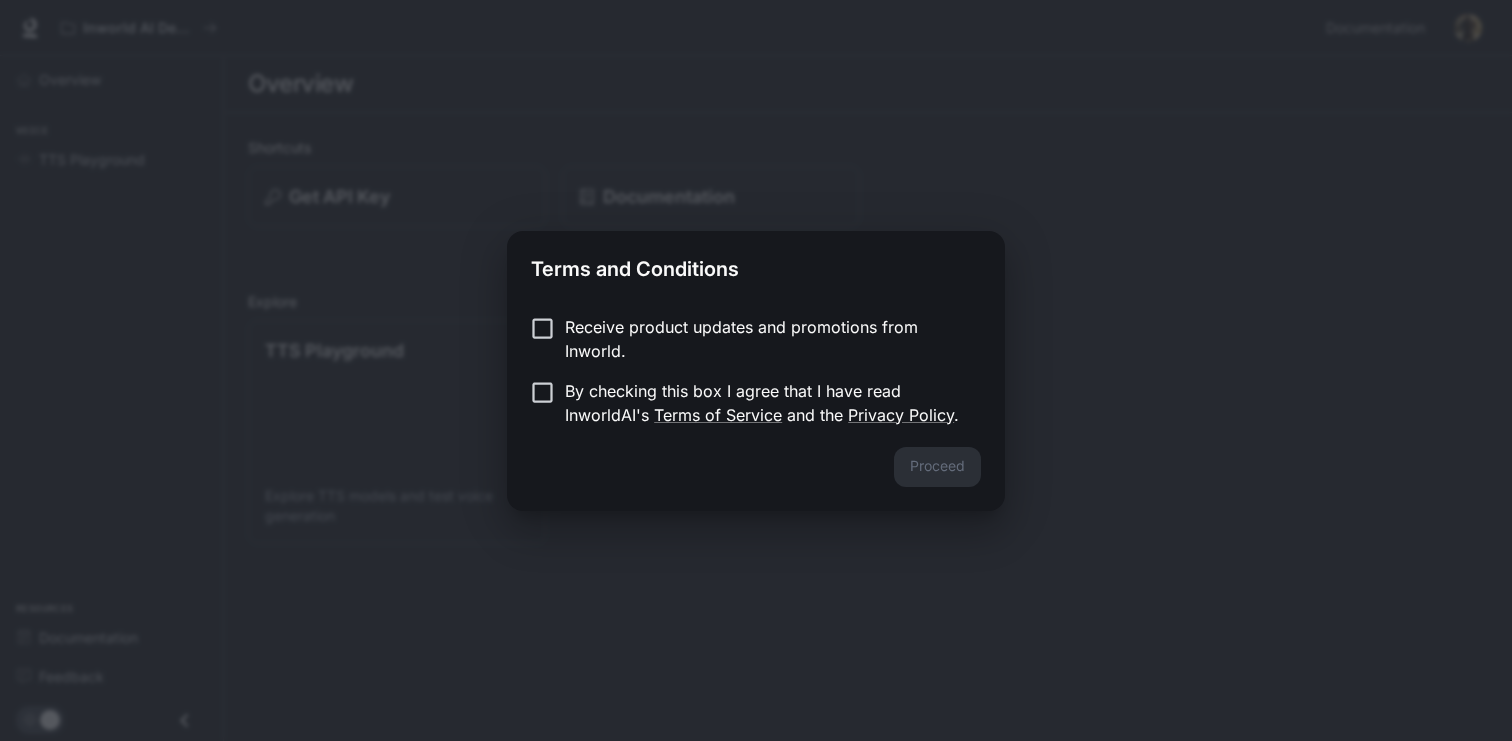 scroll, scrollTop: 0, scrollLeft: 0, axis: both 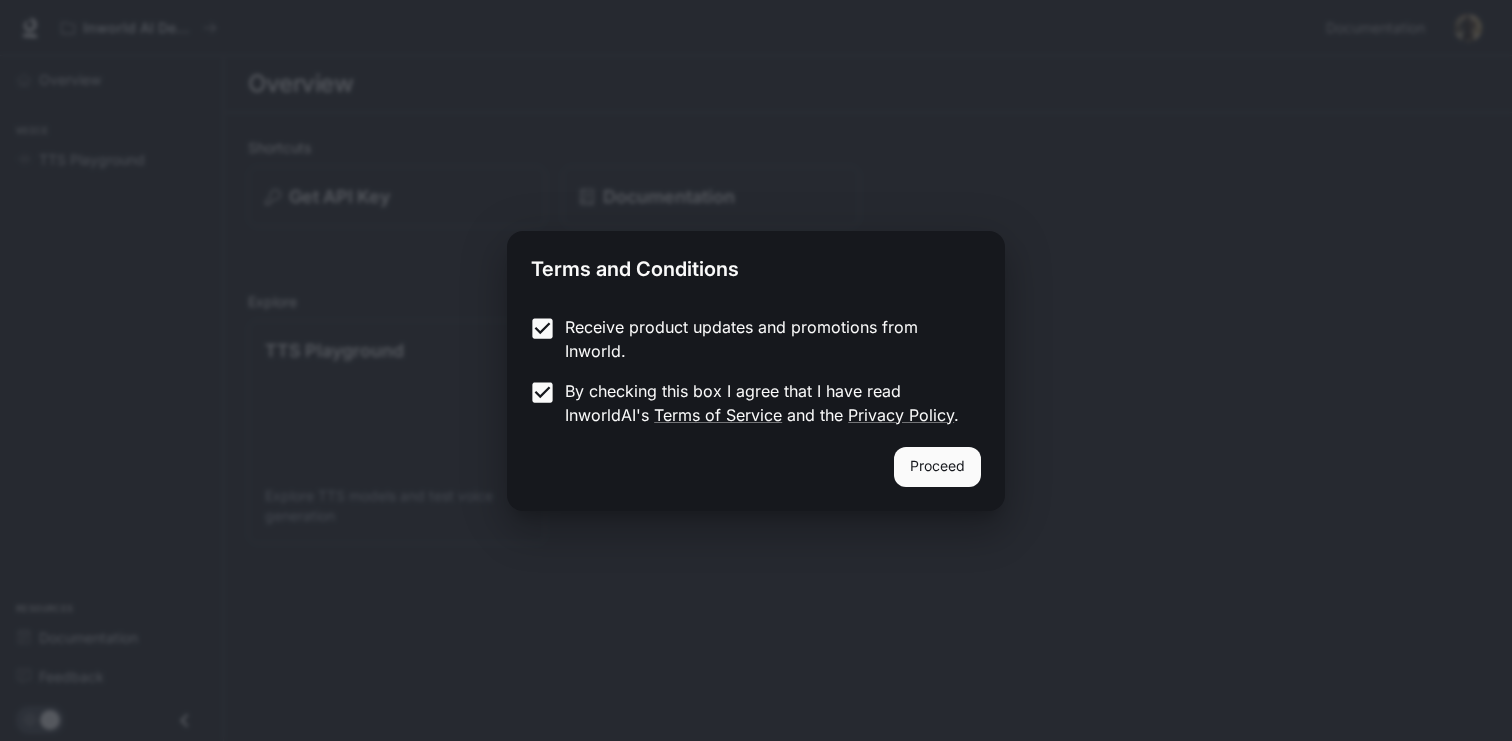 click on "Proceed" at bounding box center (937, 467) 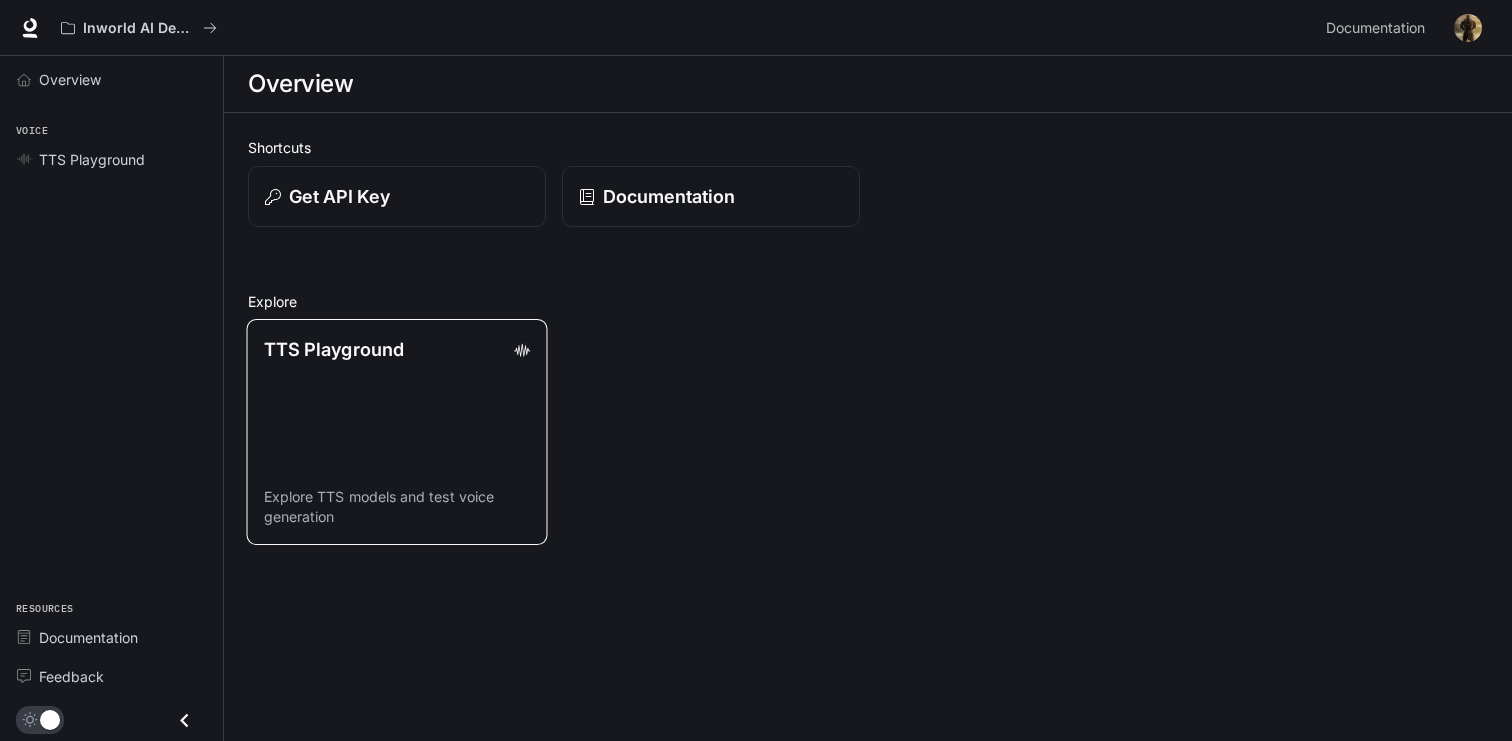 click on "TTS Playground" at bounding box center [334, 349] 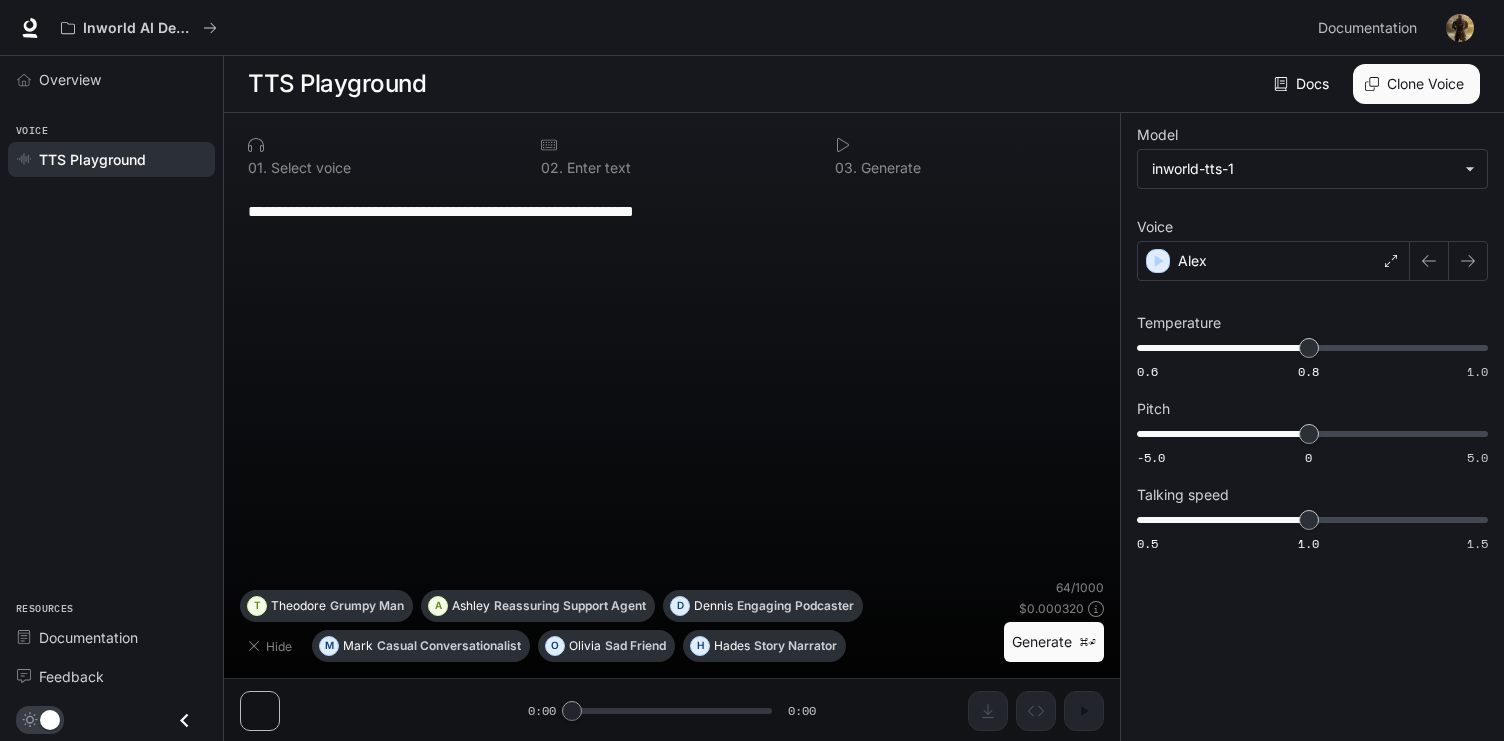 click on "**********" at bounding box center (672, 211) 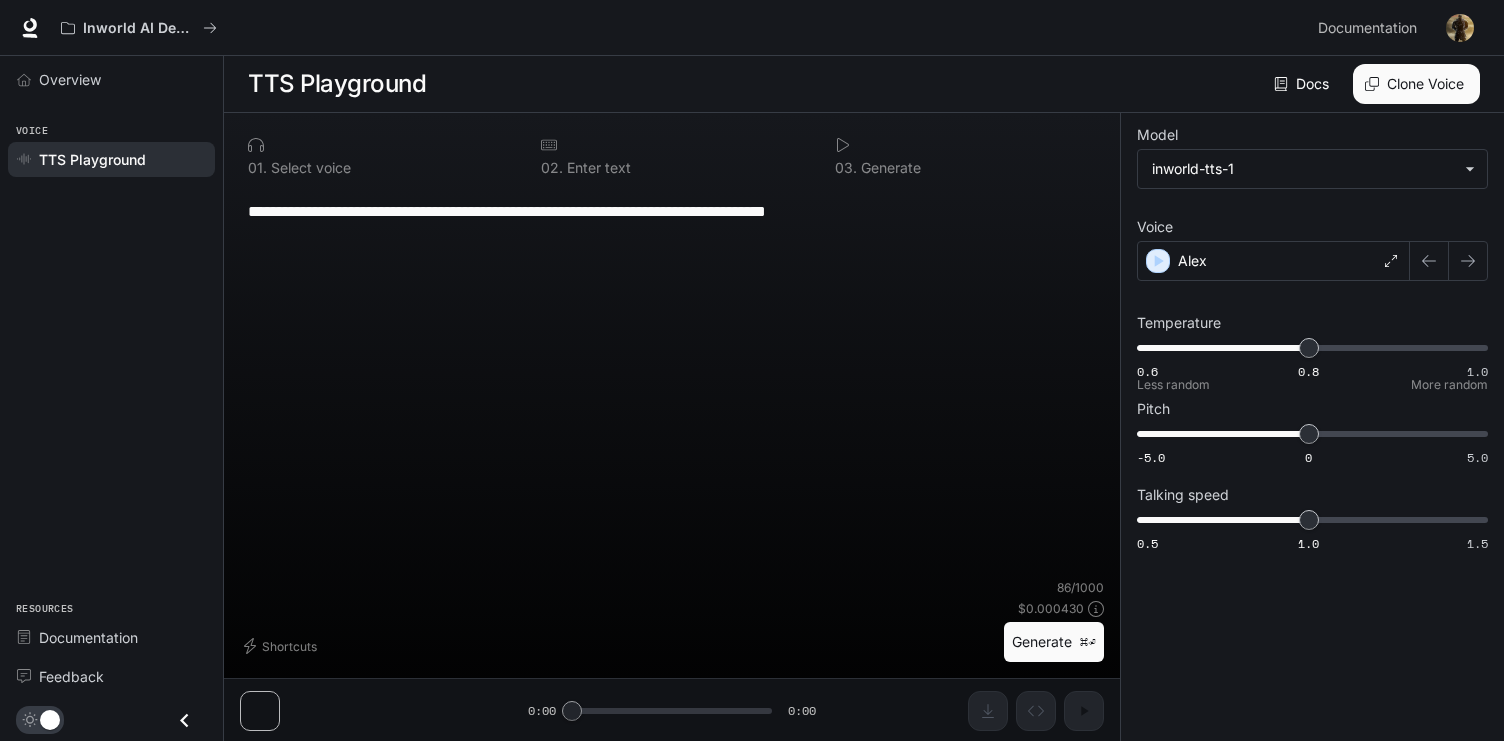 click on "0.6 0.8 1.0 0.8" at bounding box center (1308, 348) 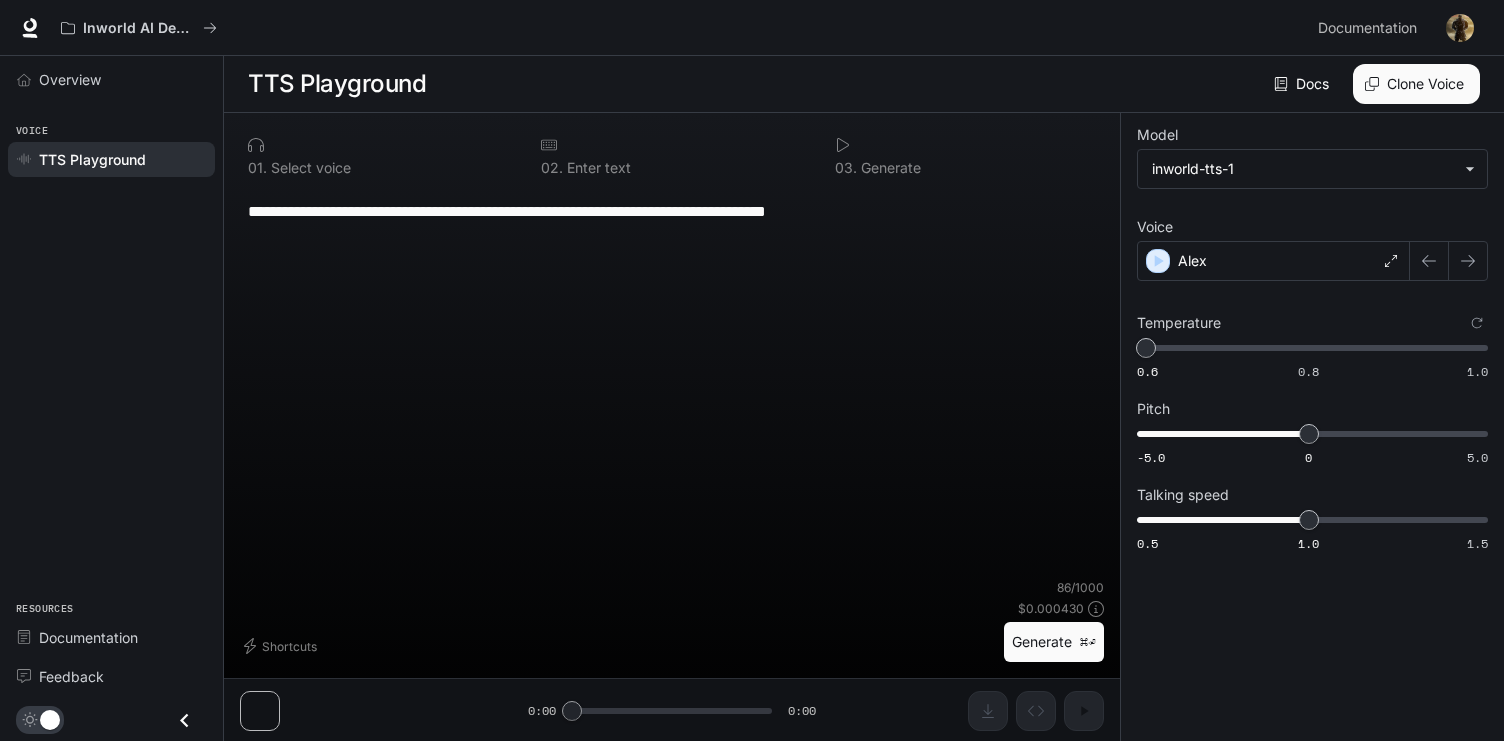 click on "Generate ⌘⏎" at bounding box center [1054, 642] 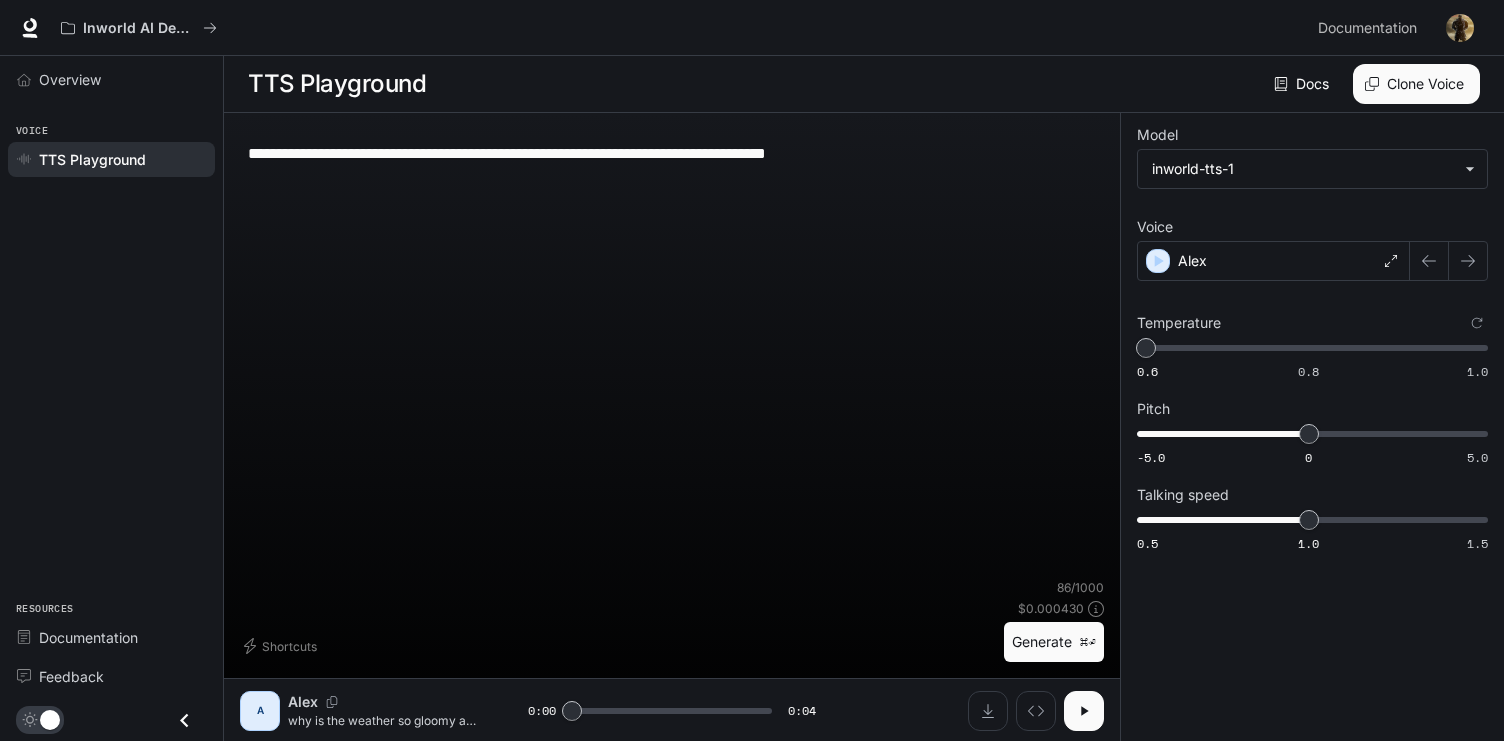 click at bounding box center [1084, 711] 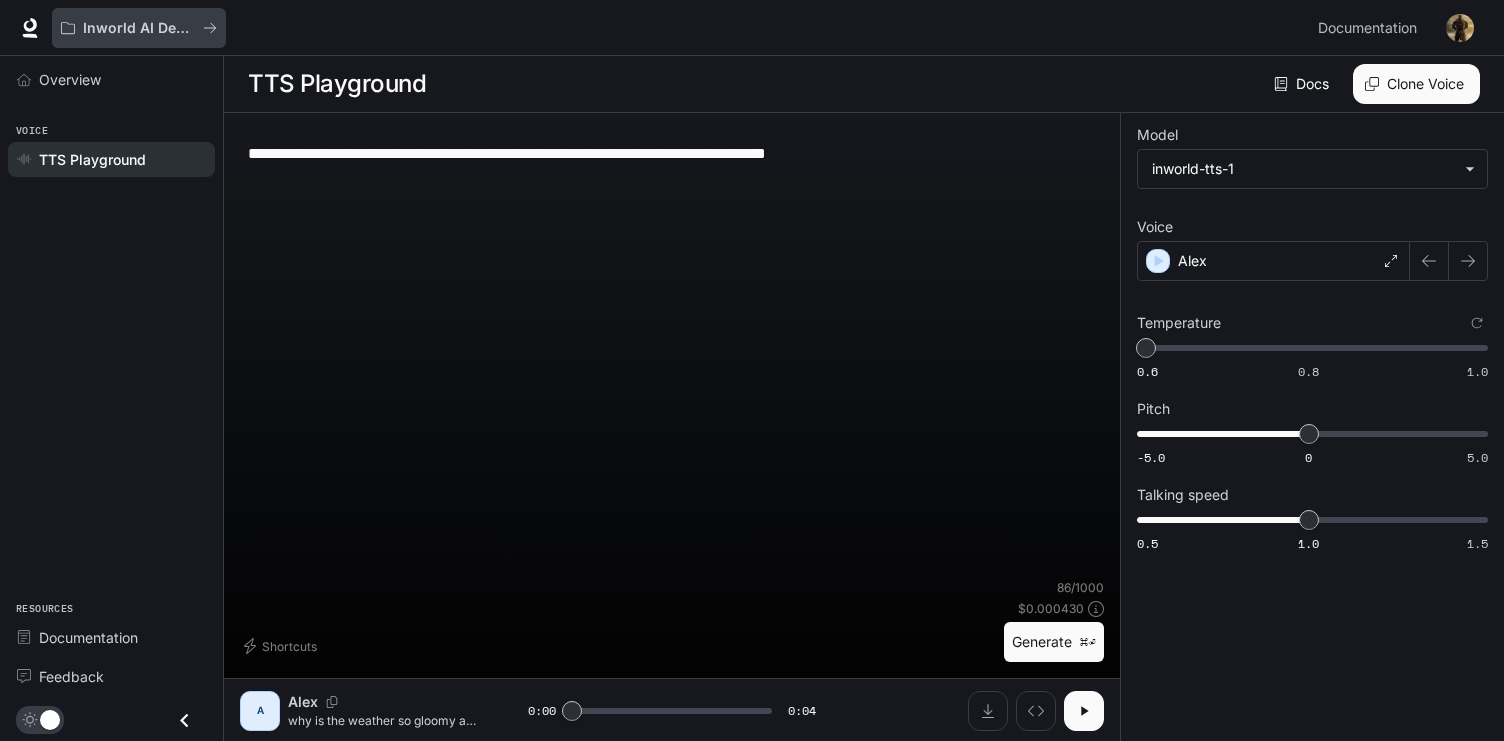 drag, startPoint x: 969, startPoint y: 151, endPoint x: 209, endPoint y: 35, distance: 768.80164 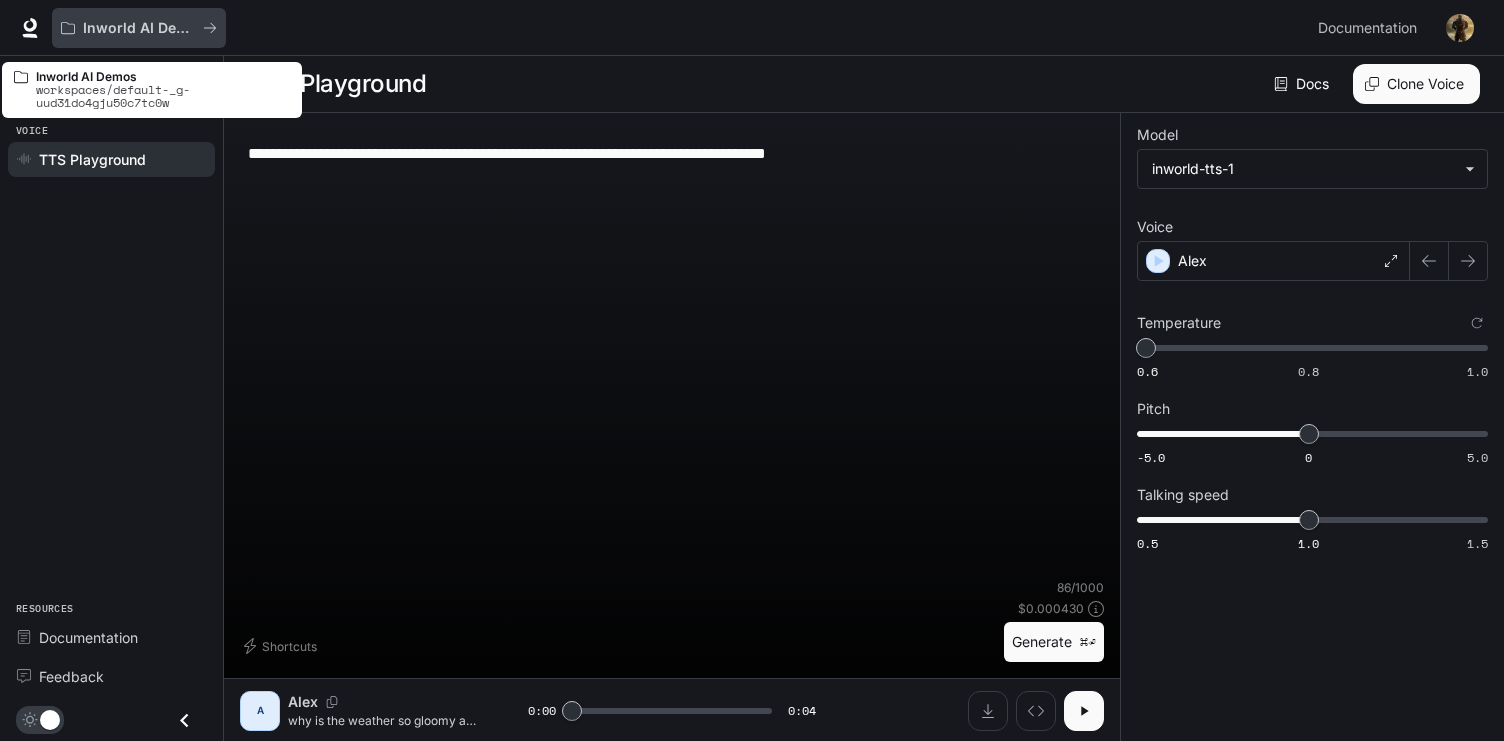 paste on "**********" 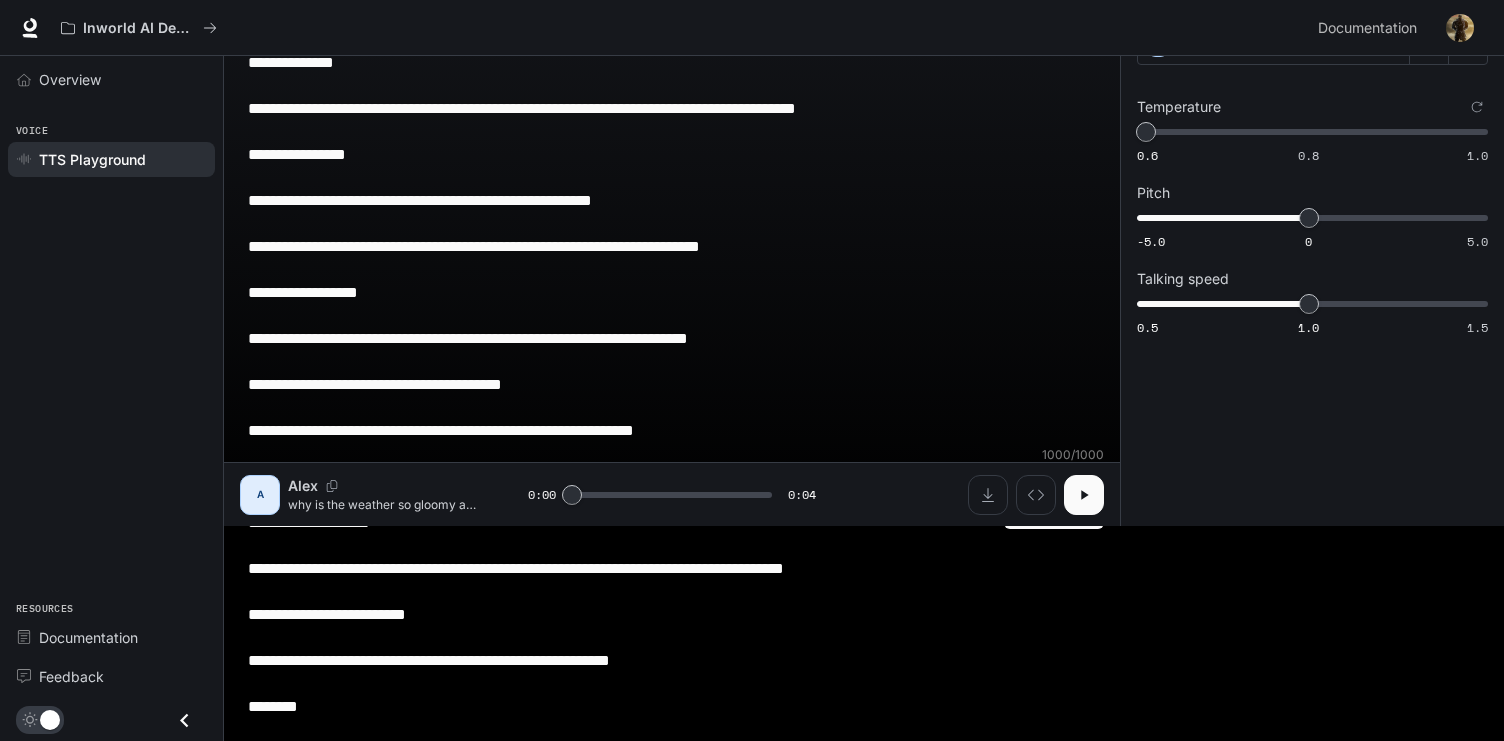 scroll, scrollTop: 0, scrollLeft: 0, axis: both 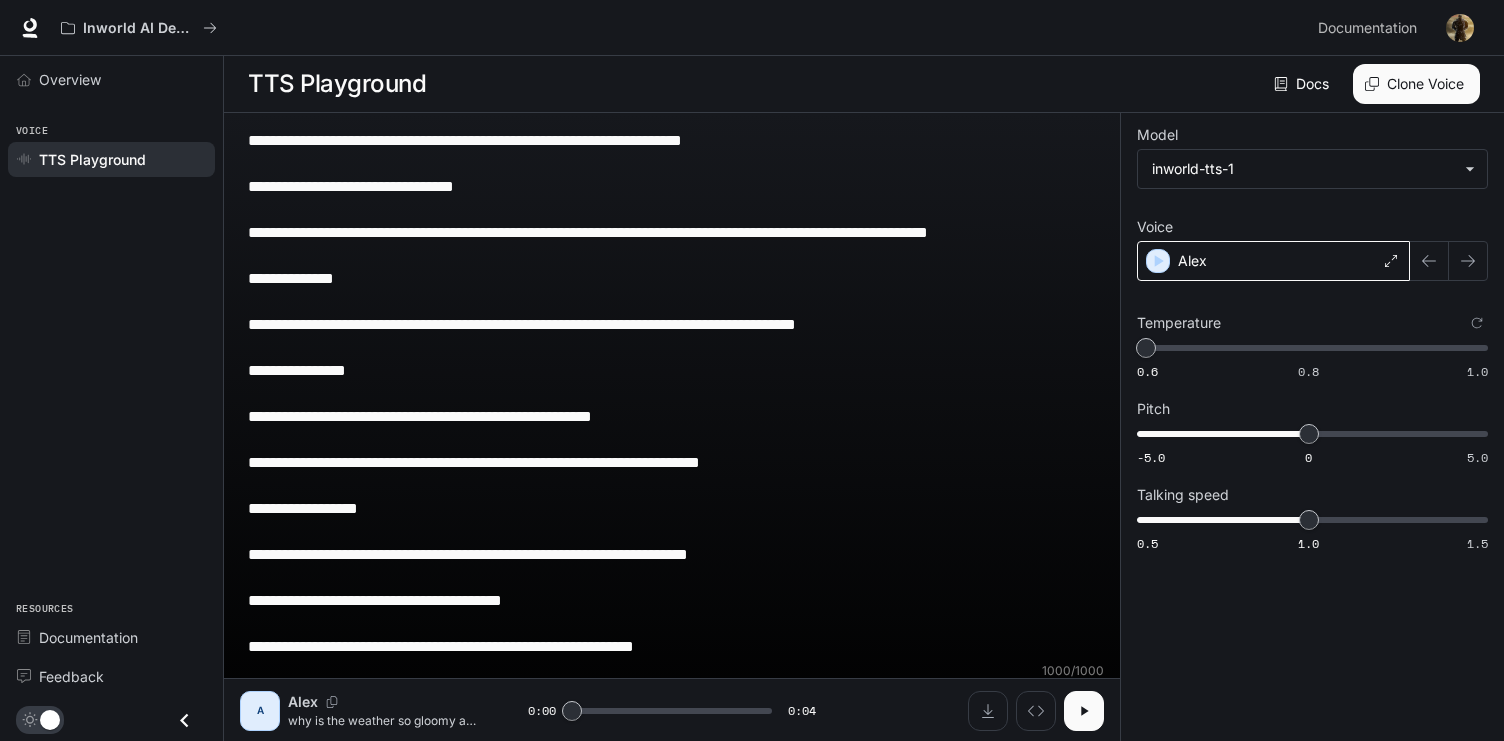 click on "Alex" at bounding box center (1273, 261) 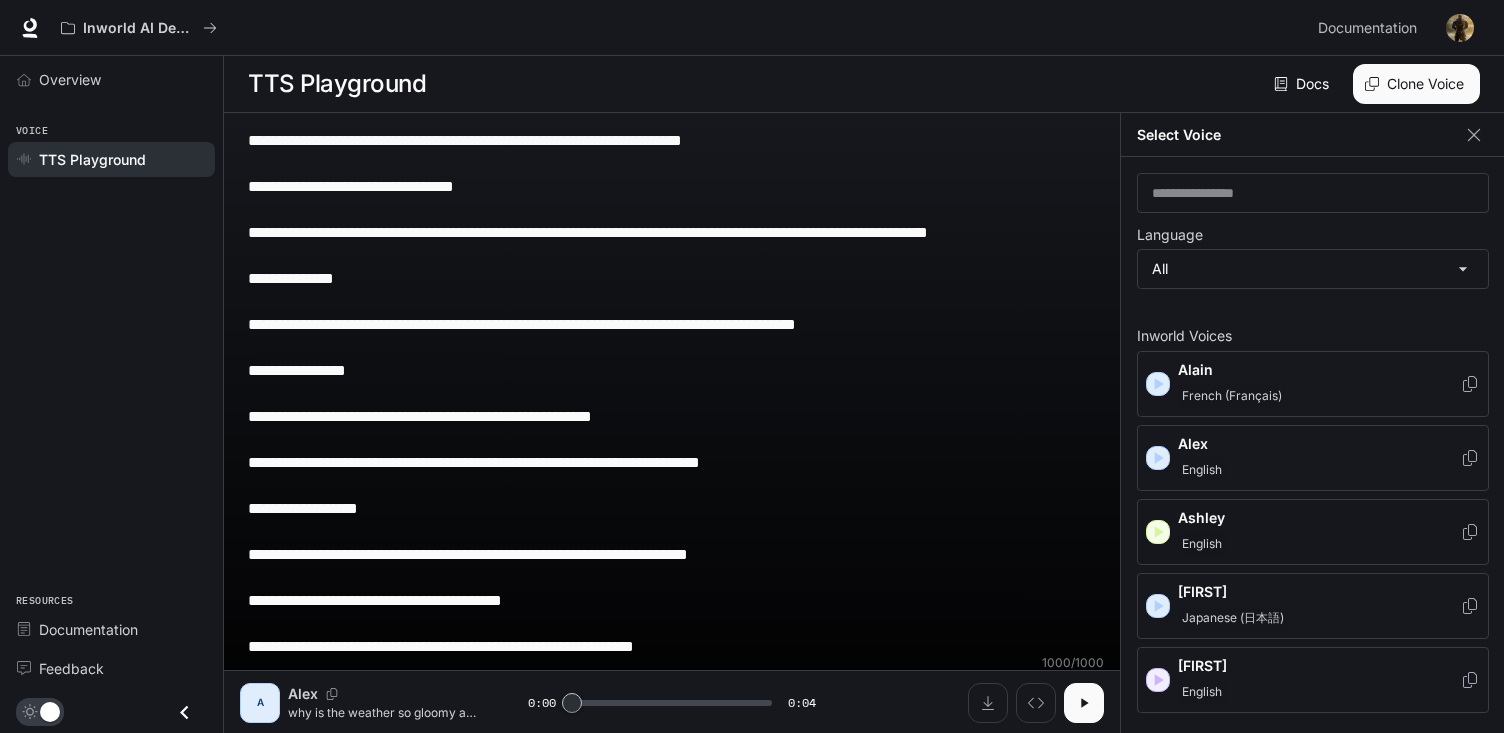 click on "English" at bounding box center [1232, 396] 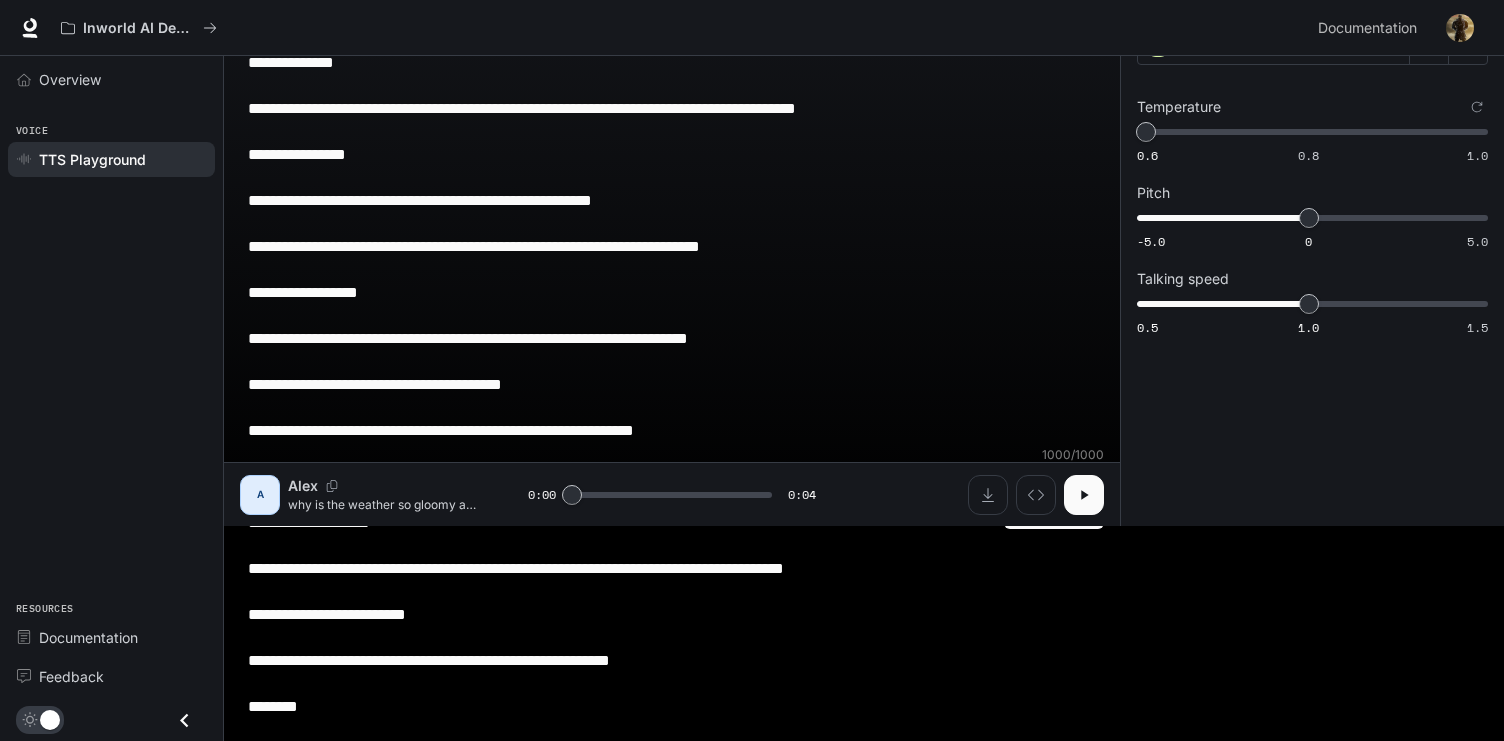 scroll, scrollTop: 0, scrollLeft: 0, axis: both 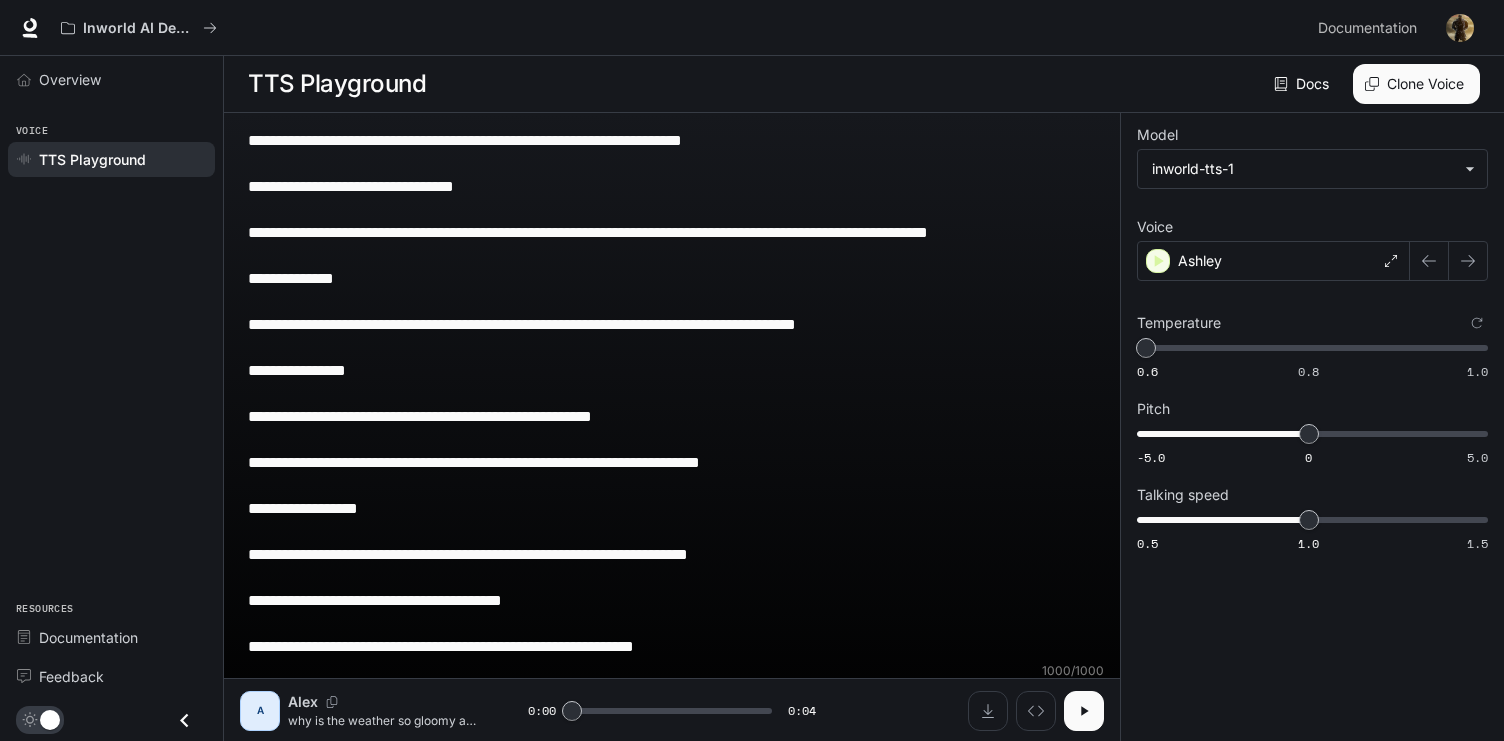 click on "**********" at bounding box center (672, 543) 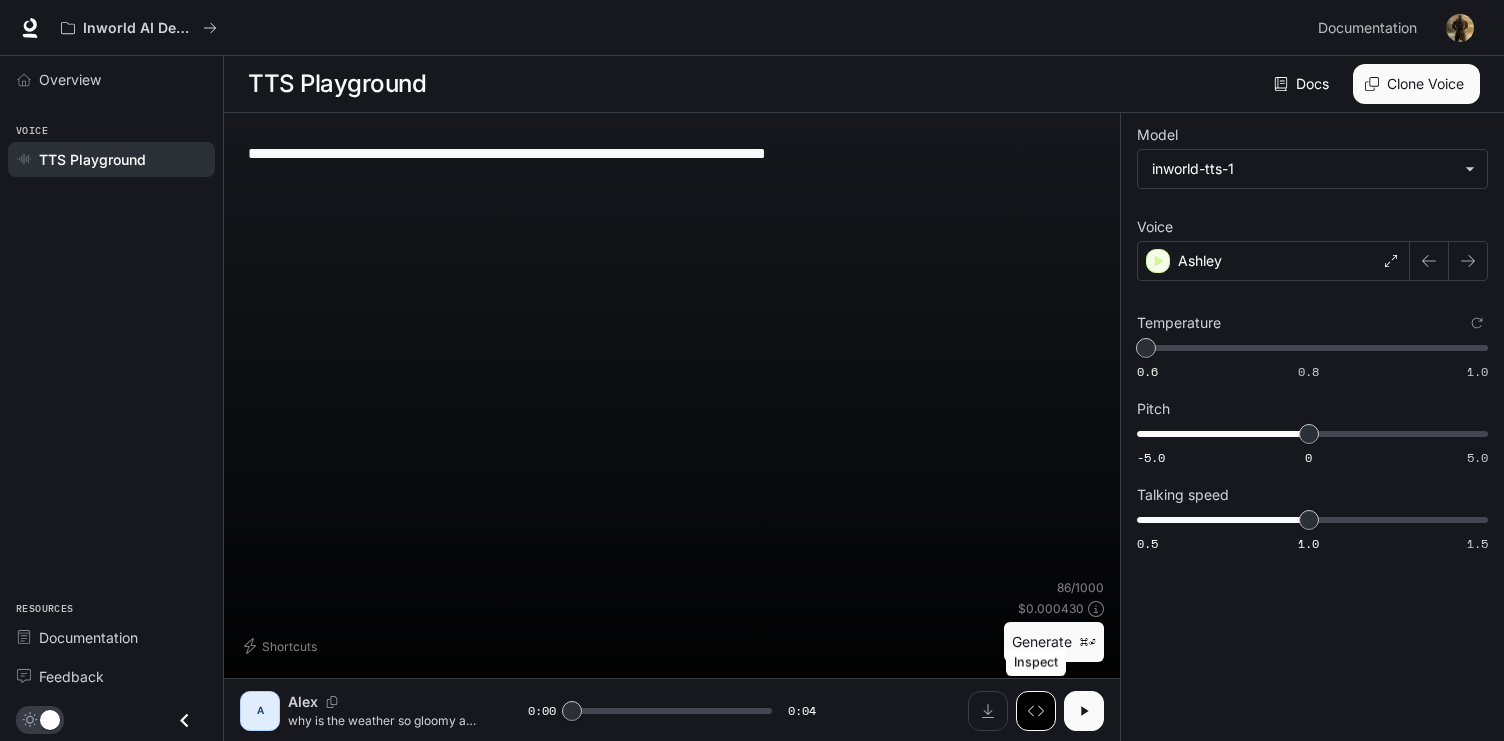 type on "**********" 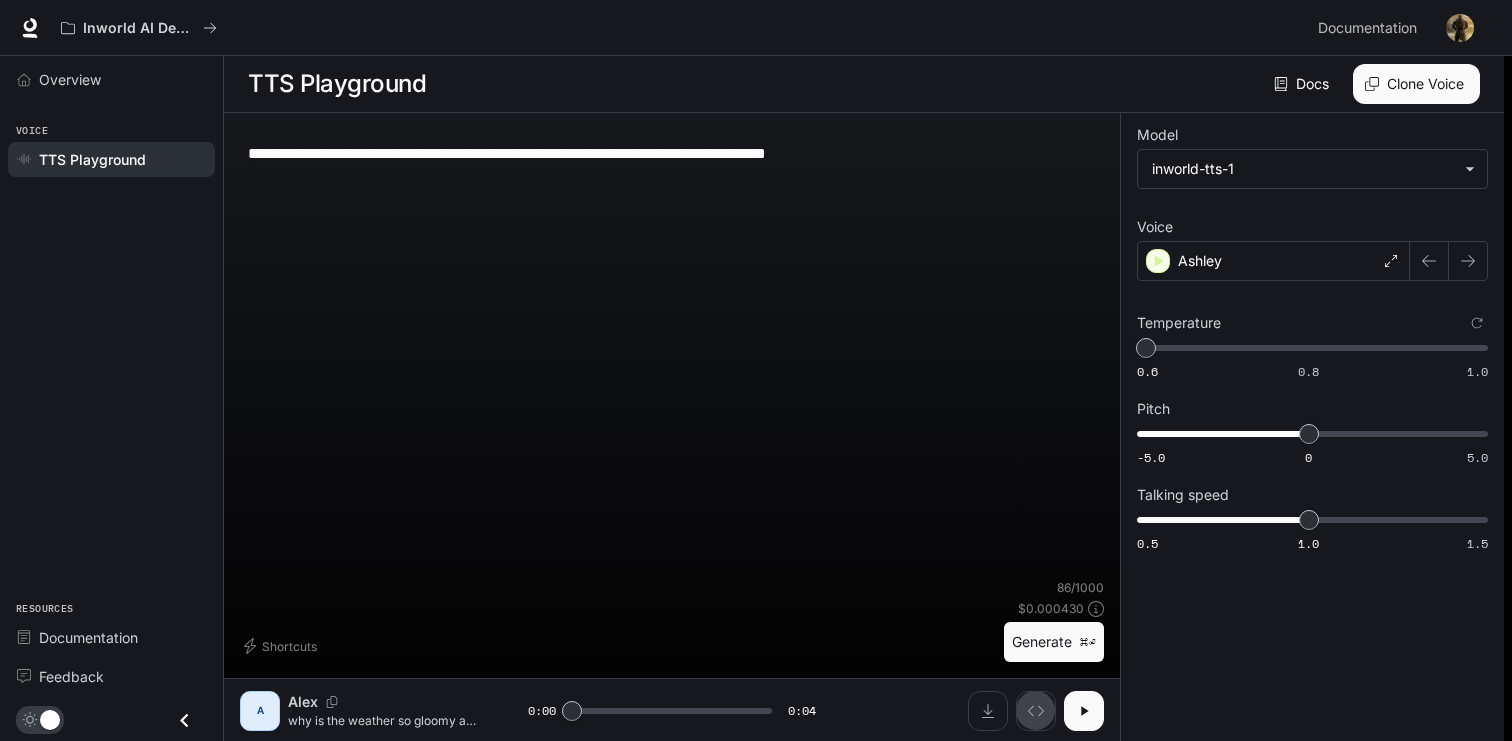 type 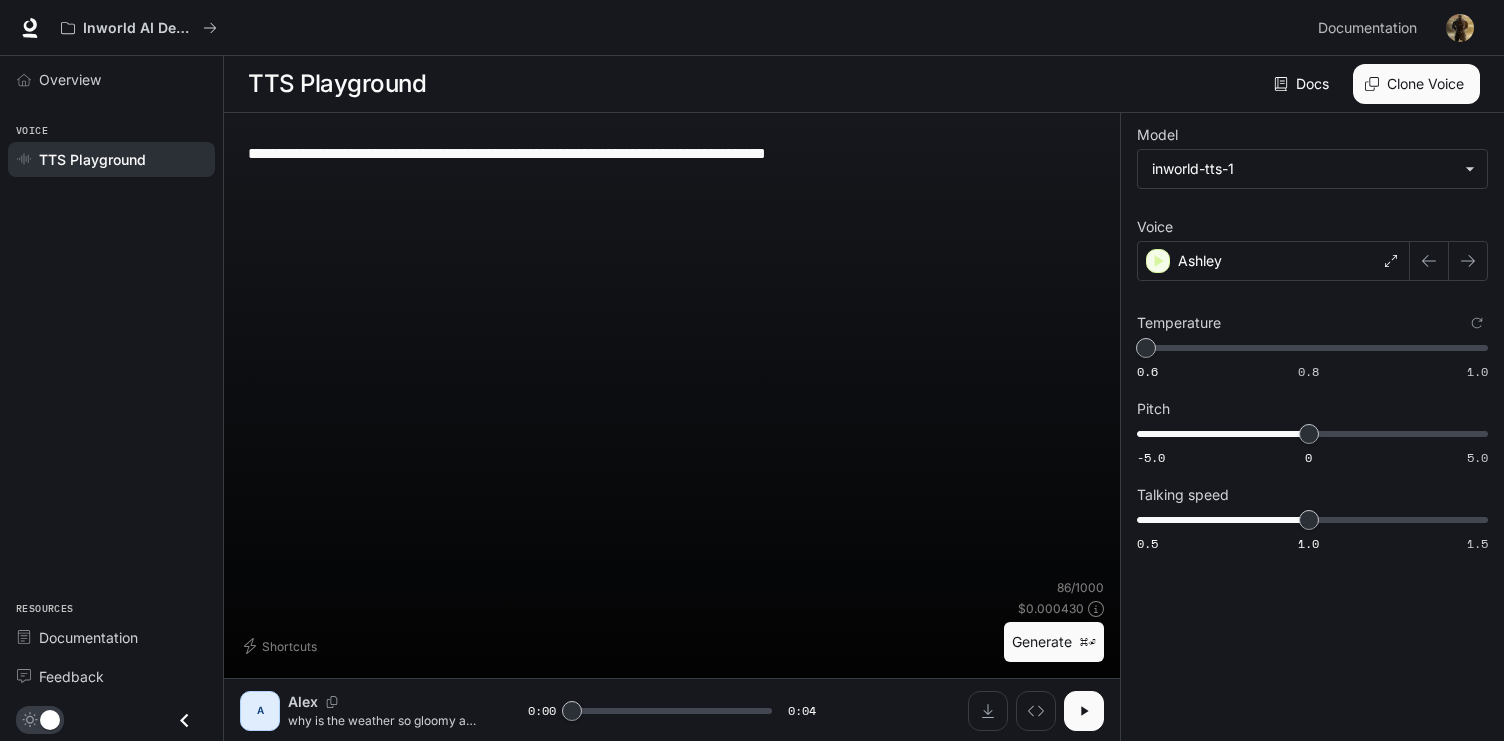 click on "TTS Playground" at bounding box center (92, 159) 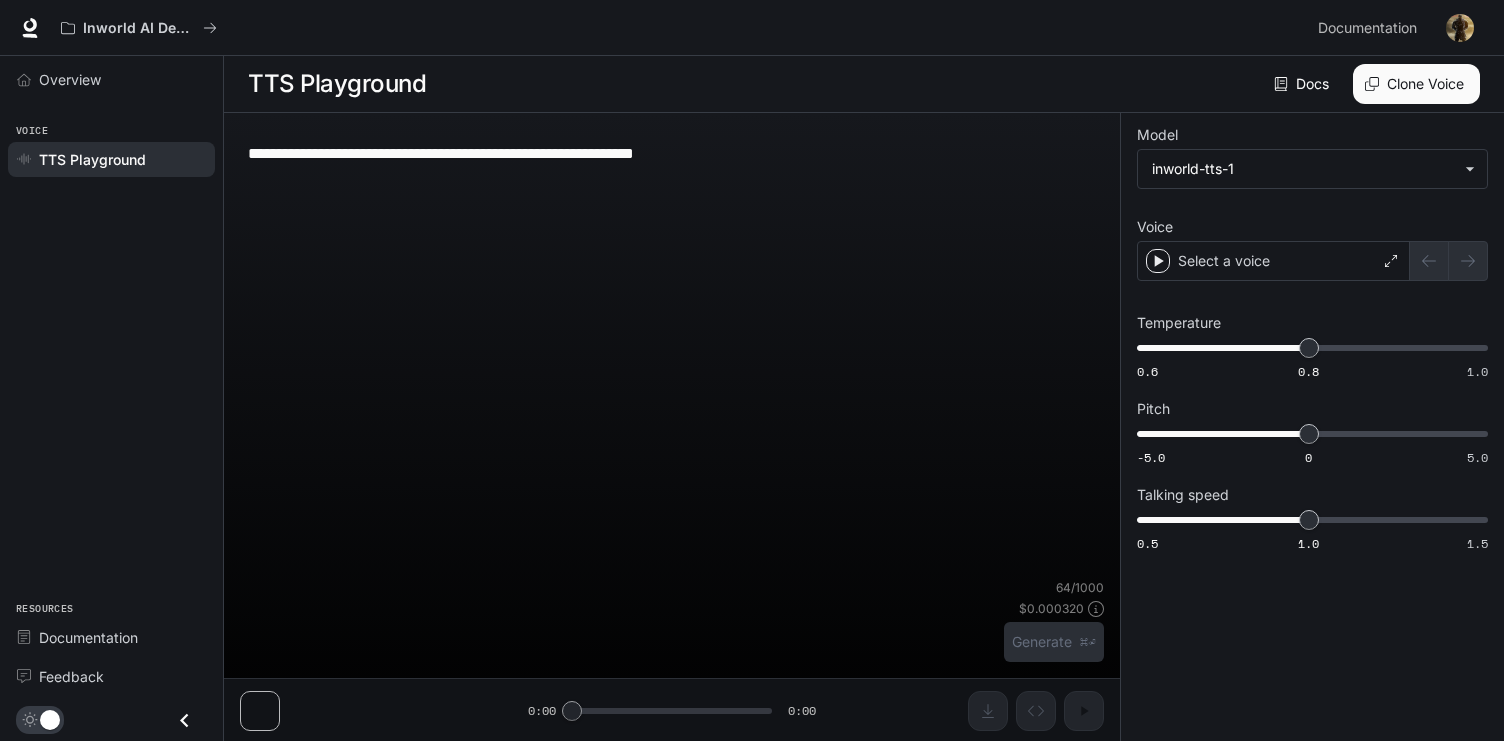 scroll, scrollTop: 0, scrollLeft: 0, axis: both 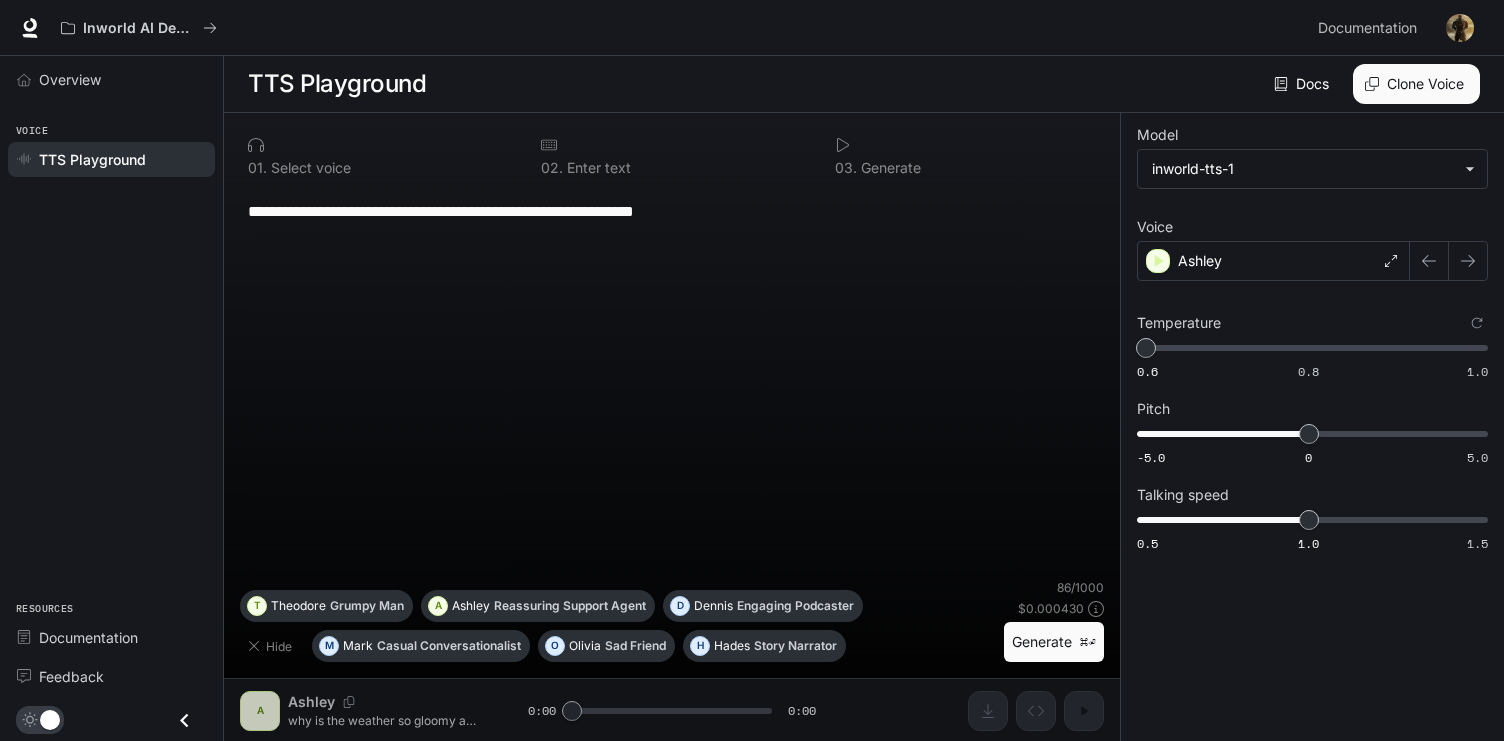 drag, startPoint x: 944, startPoint y: 215, endPoint x: 260, endPoint y: 210, distance: 684.01825 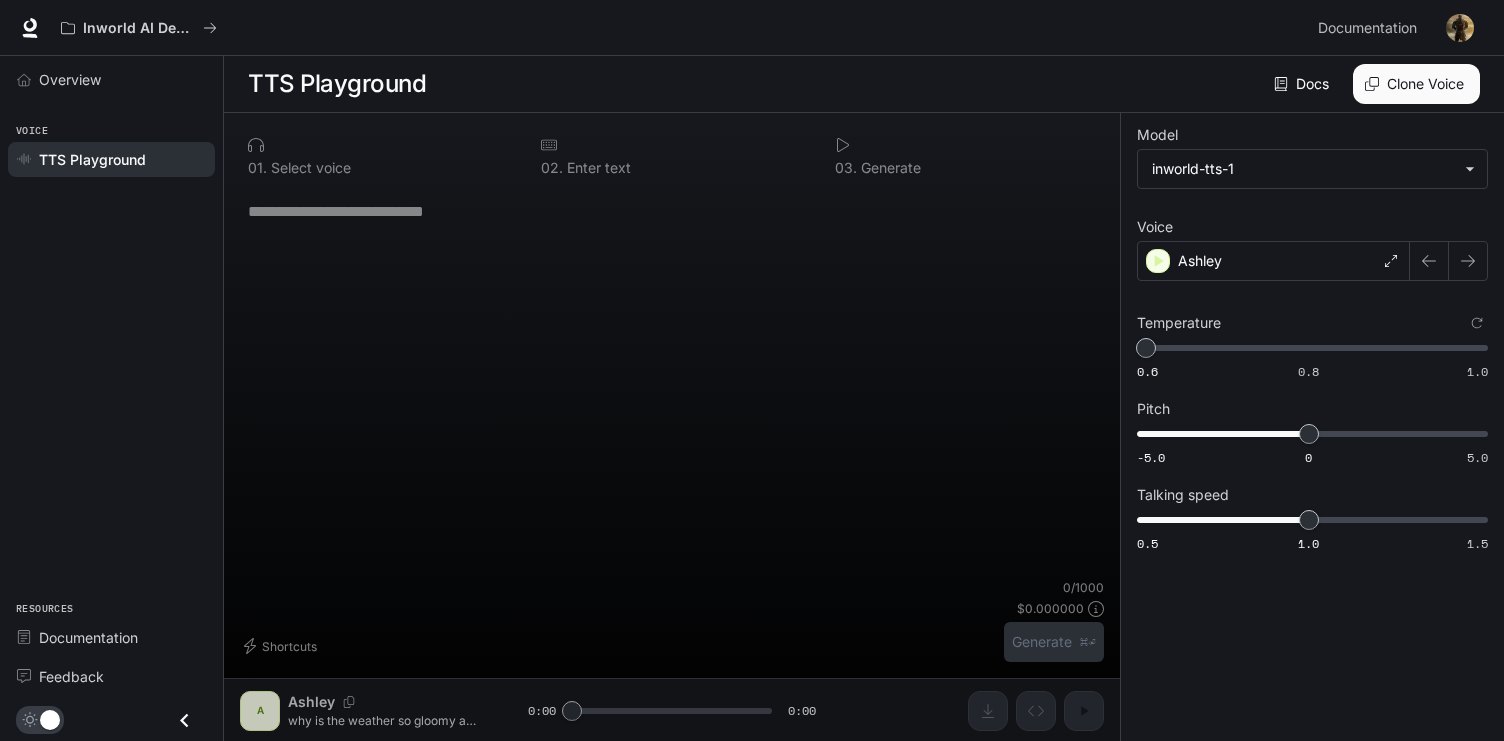 paste on "**********" 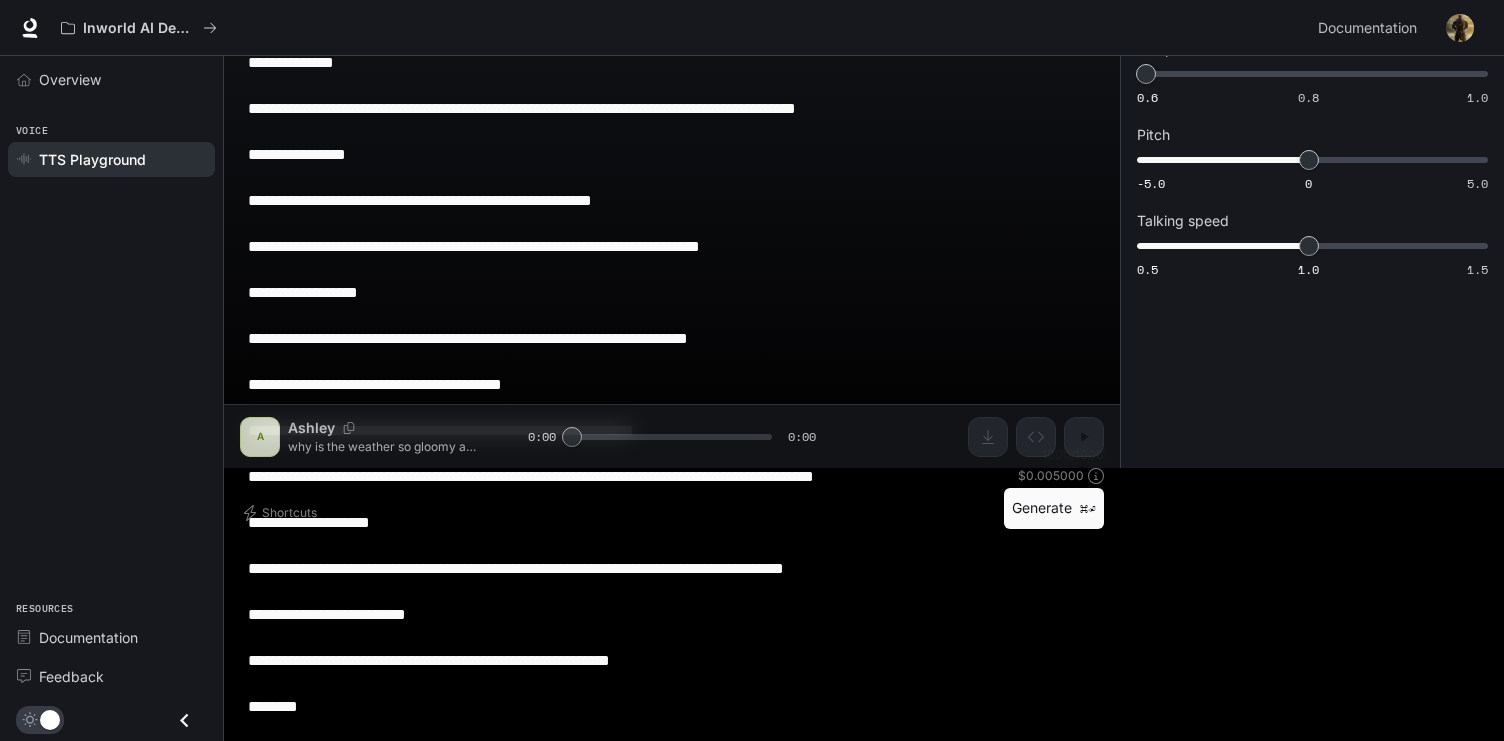 scroll, scrollTop: 0, scrollLeft: 0, axis: both 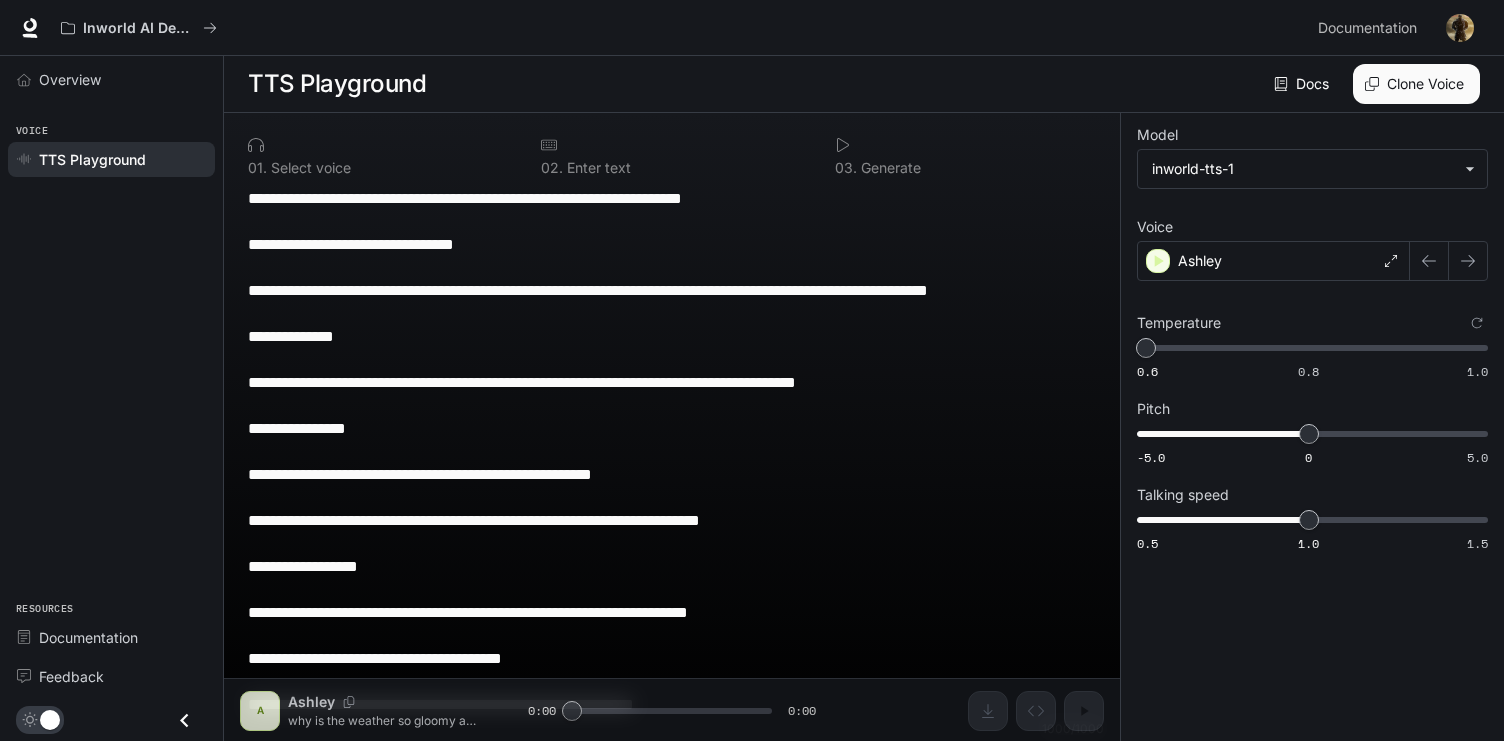 click on "**********" at bounding box center [672, 601] 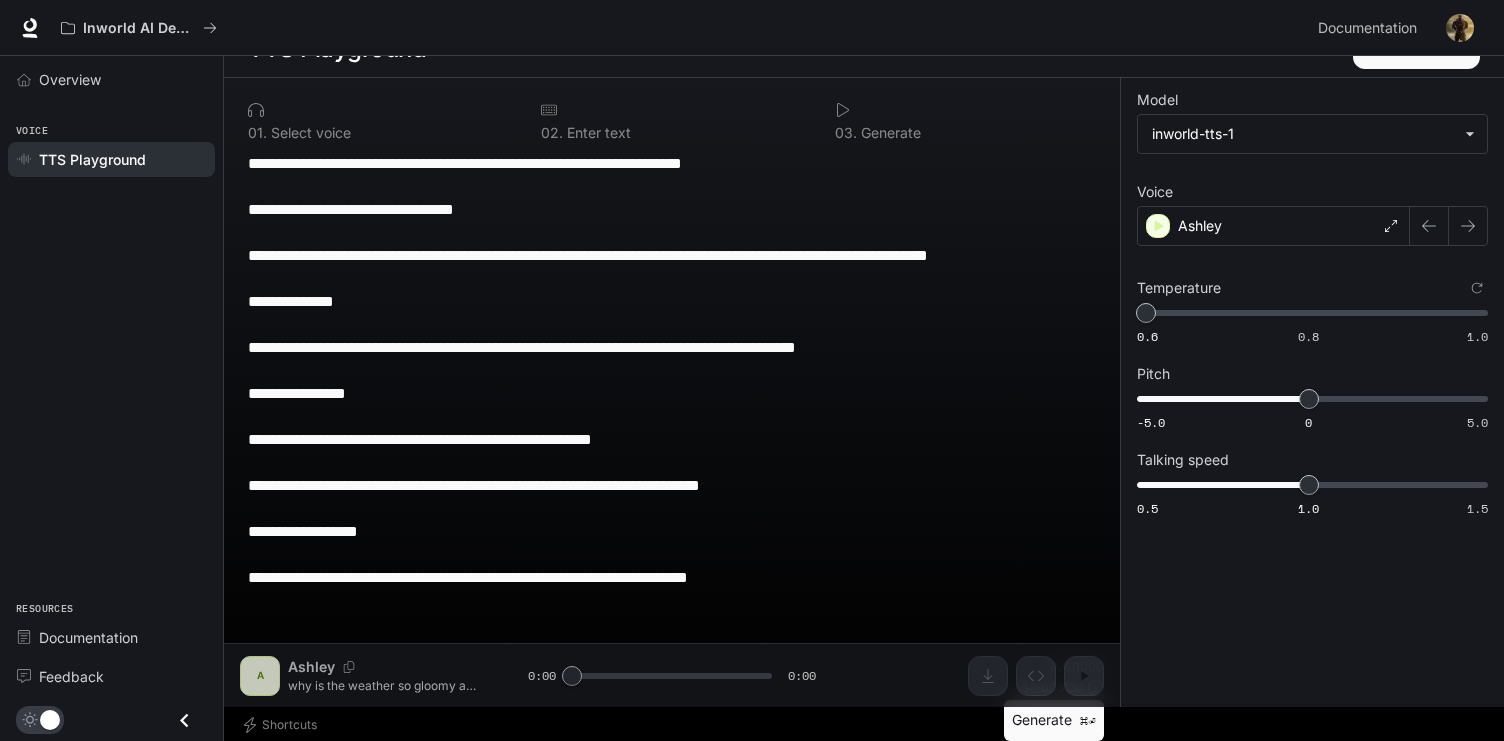 scroll, scrollTop: 1, scrollLeft: 0, axis: vertical 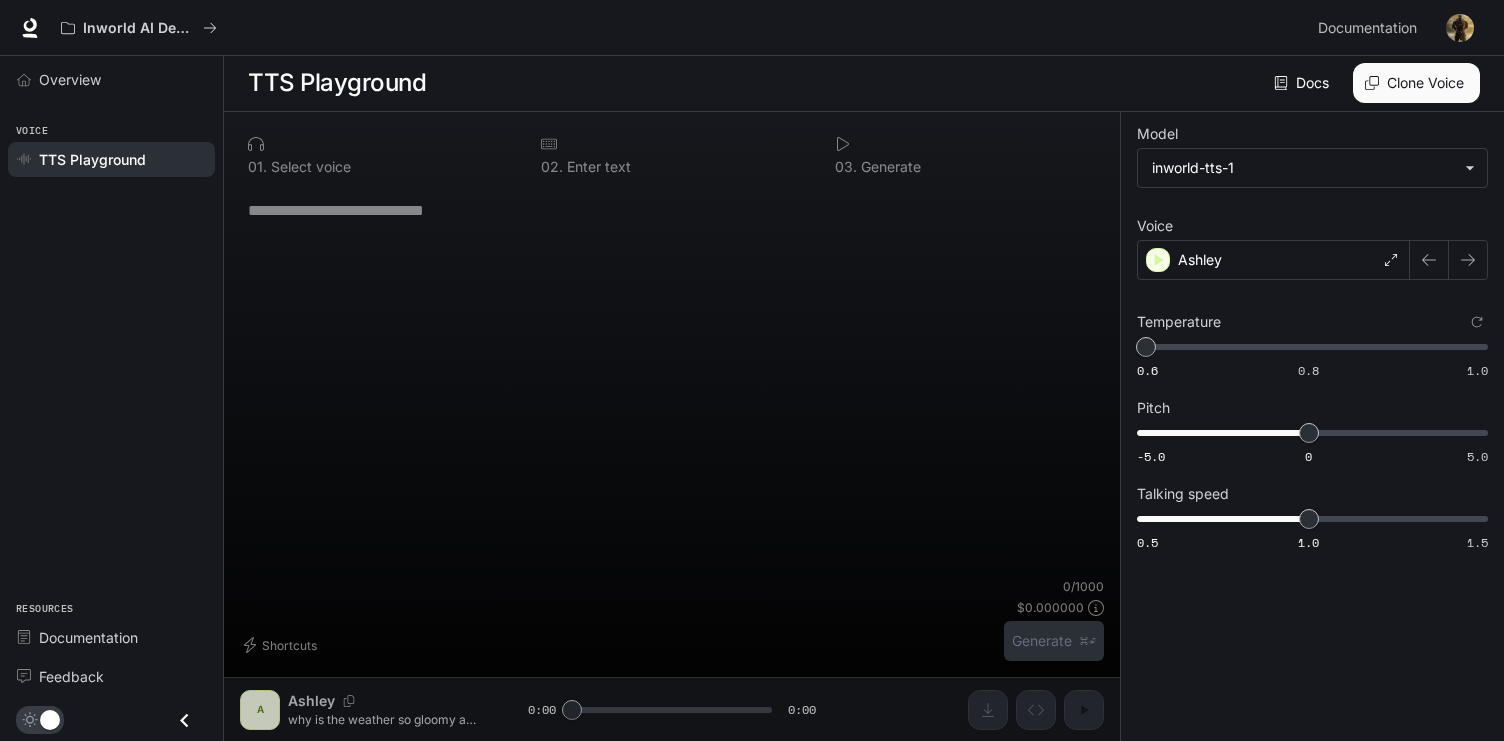type 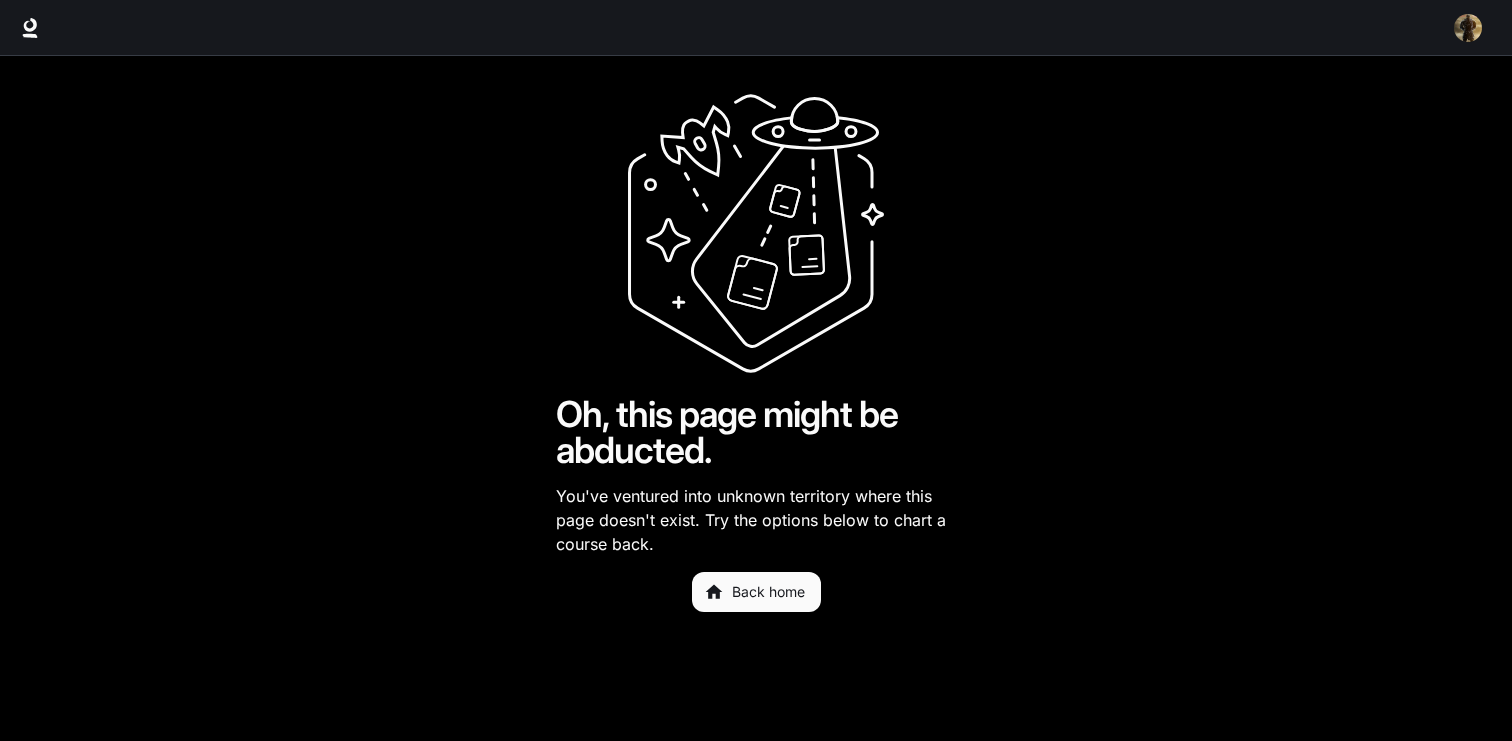 scroll, scrollTop: 0, scrollLeft: 0, axis: both 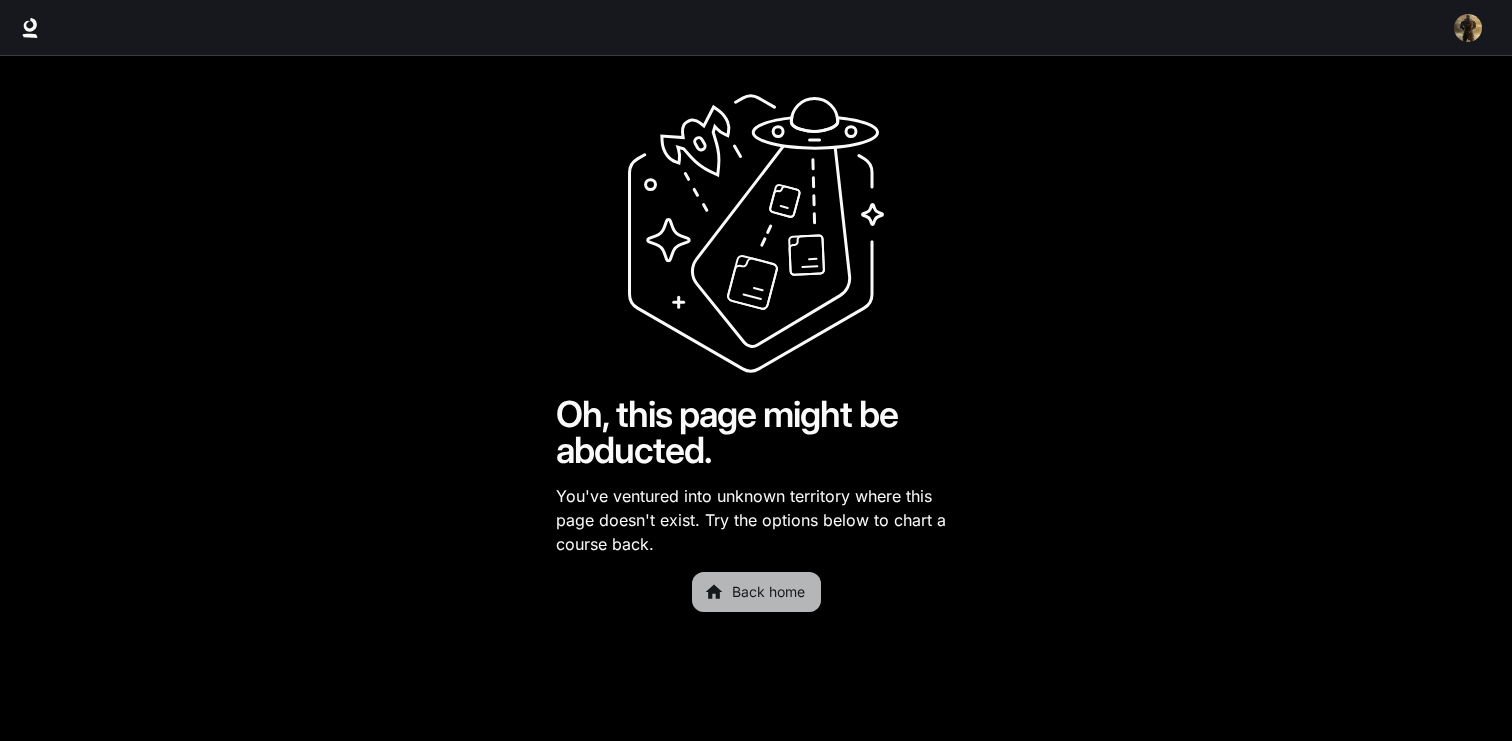 click on "Back home" at bounding box center [756, 592] 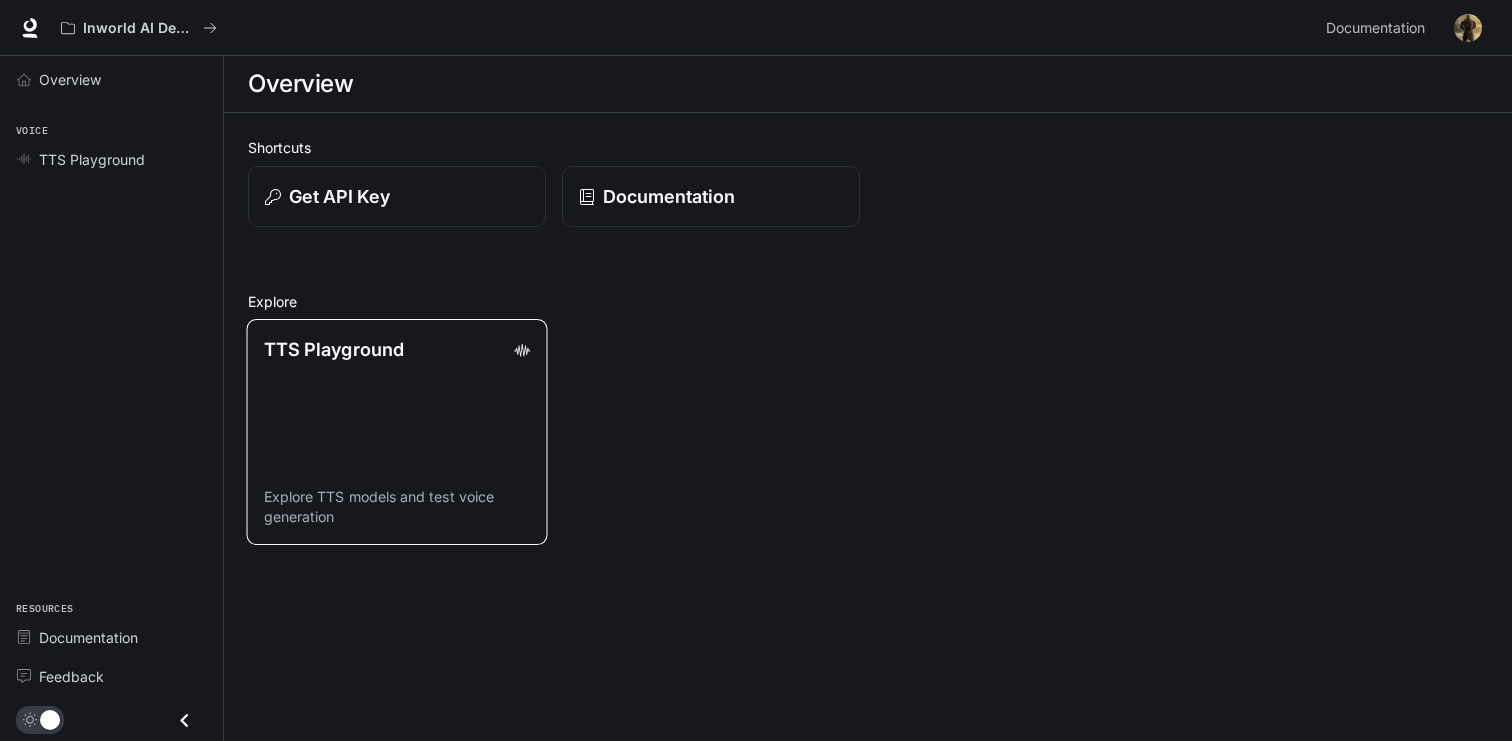 click on "TTS Playground" at bounding box center (334, 349) 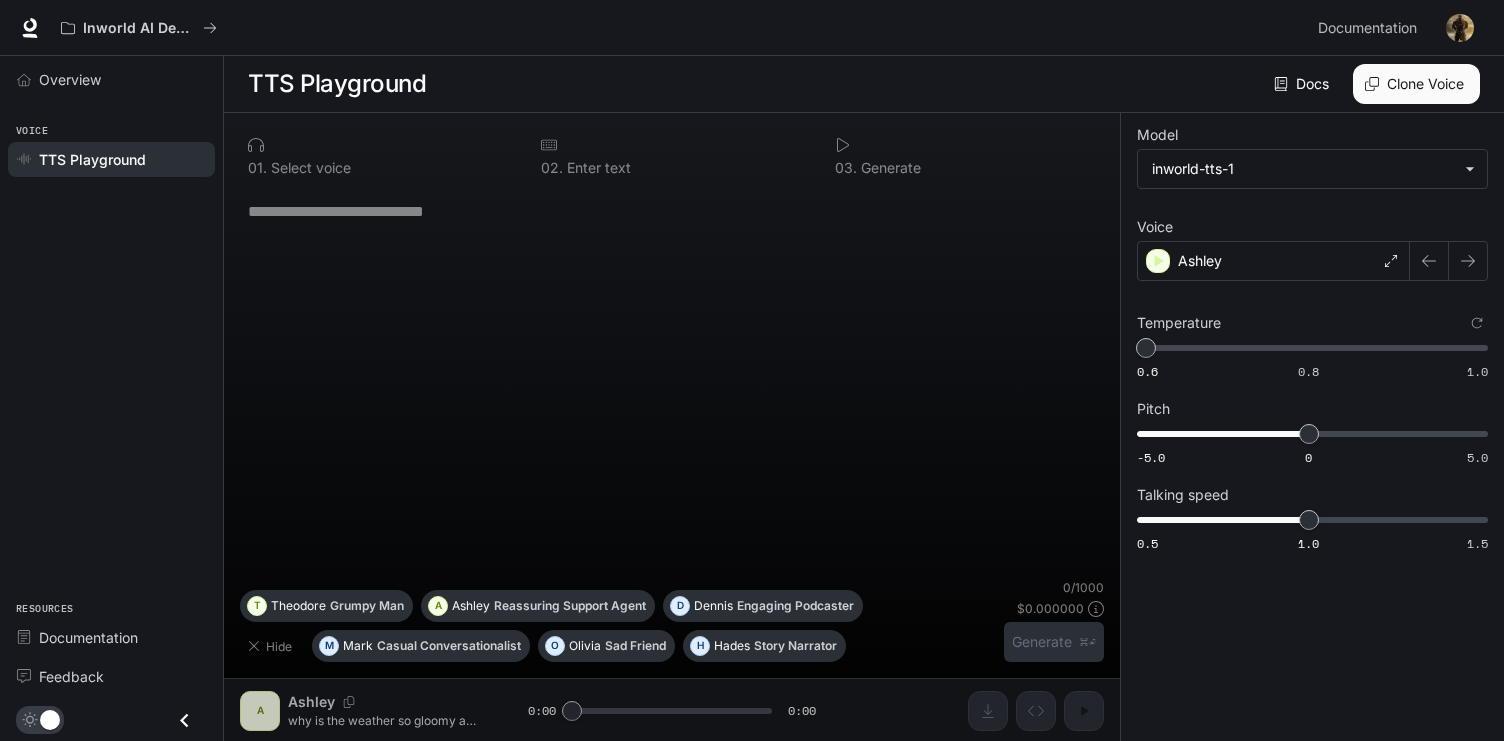 click on "* ​" at bounding box center [672, 383] 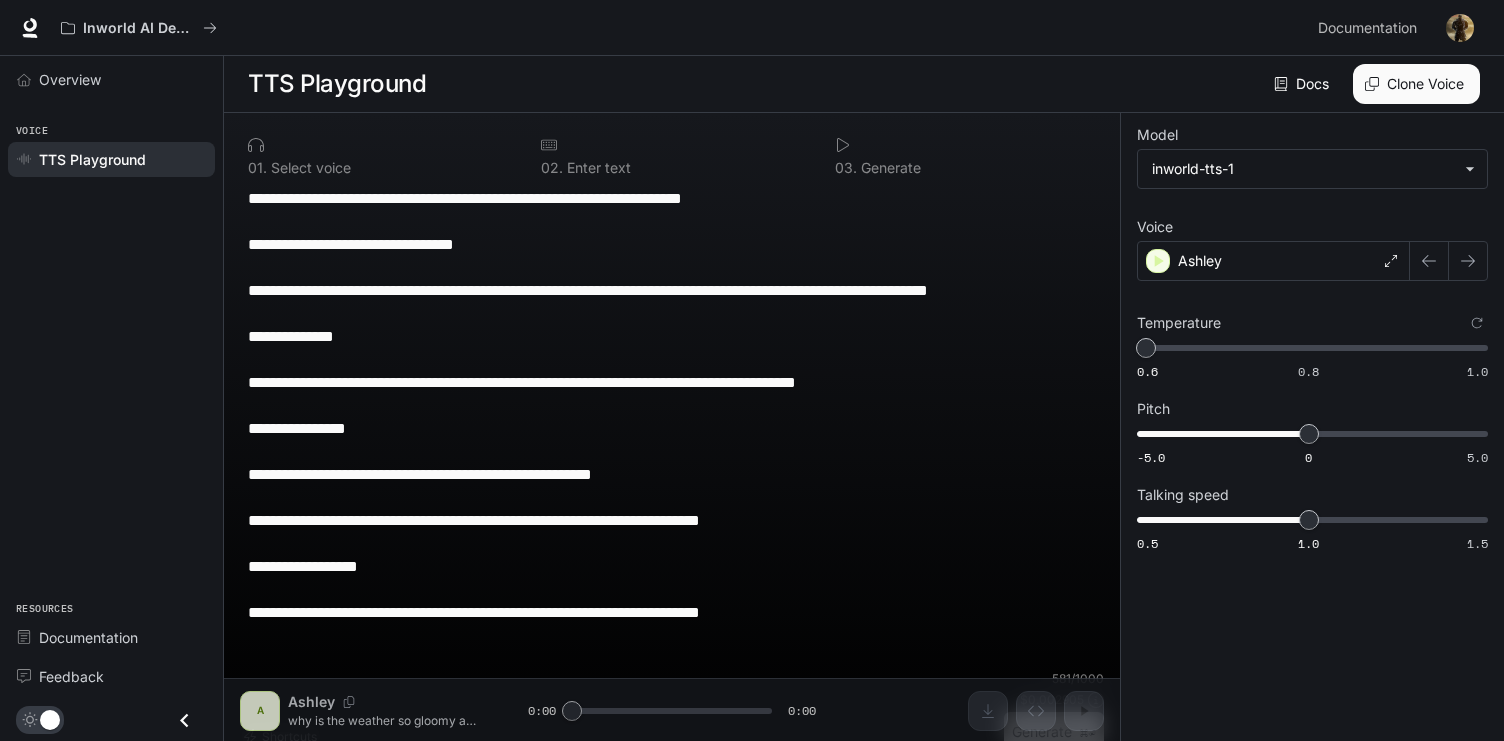 scroll, scrollTop: 21, scrollLeft: 0, axis: vertical 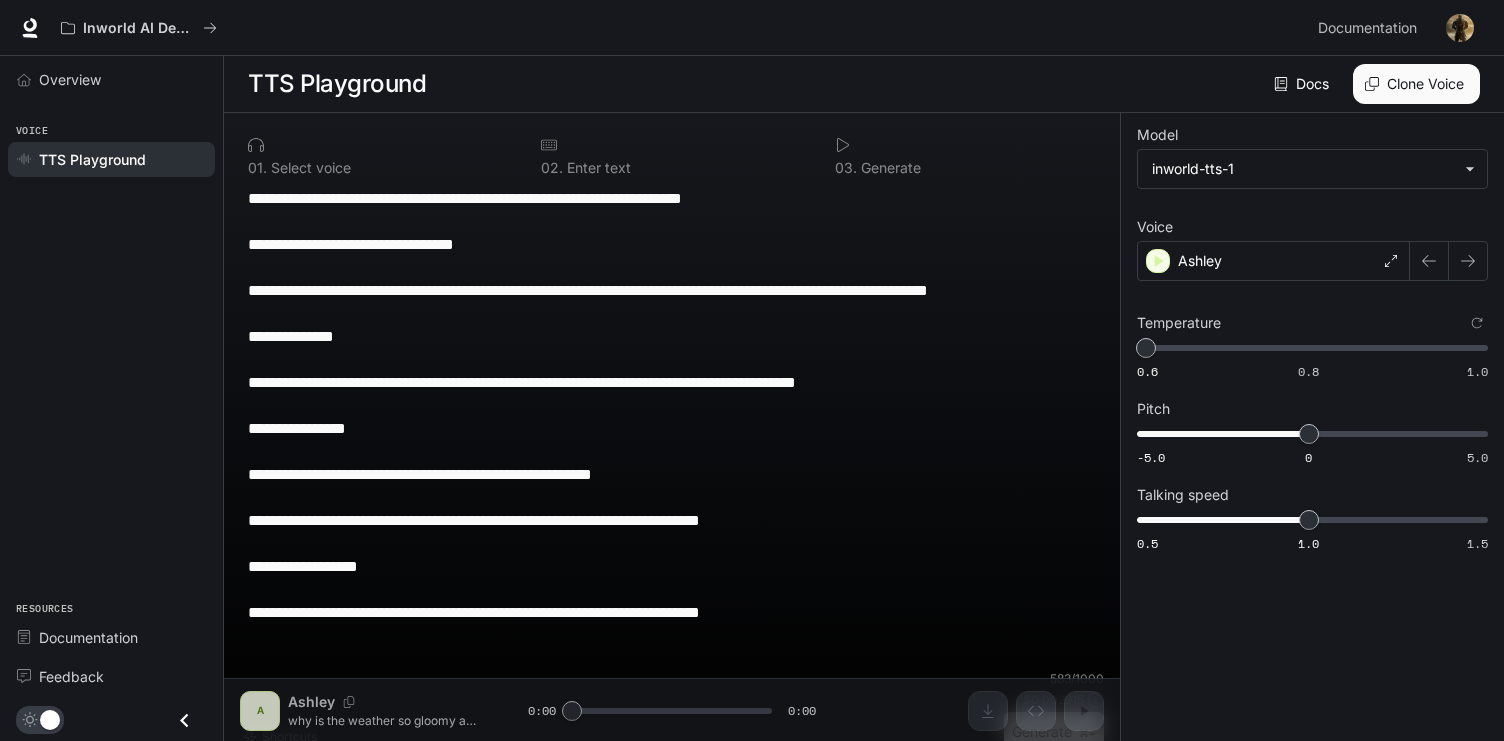 paste on "**********" 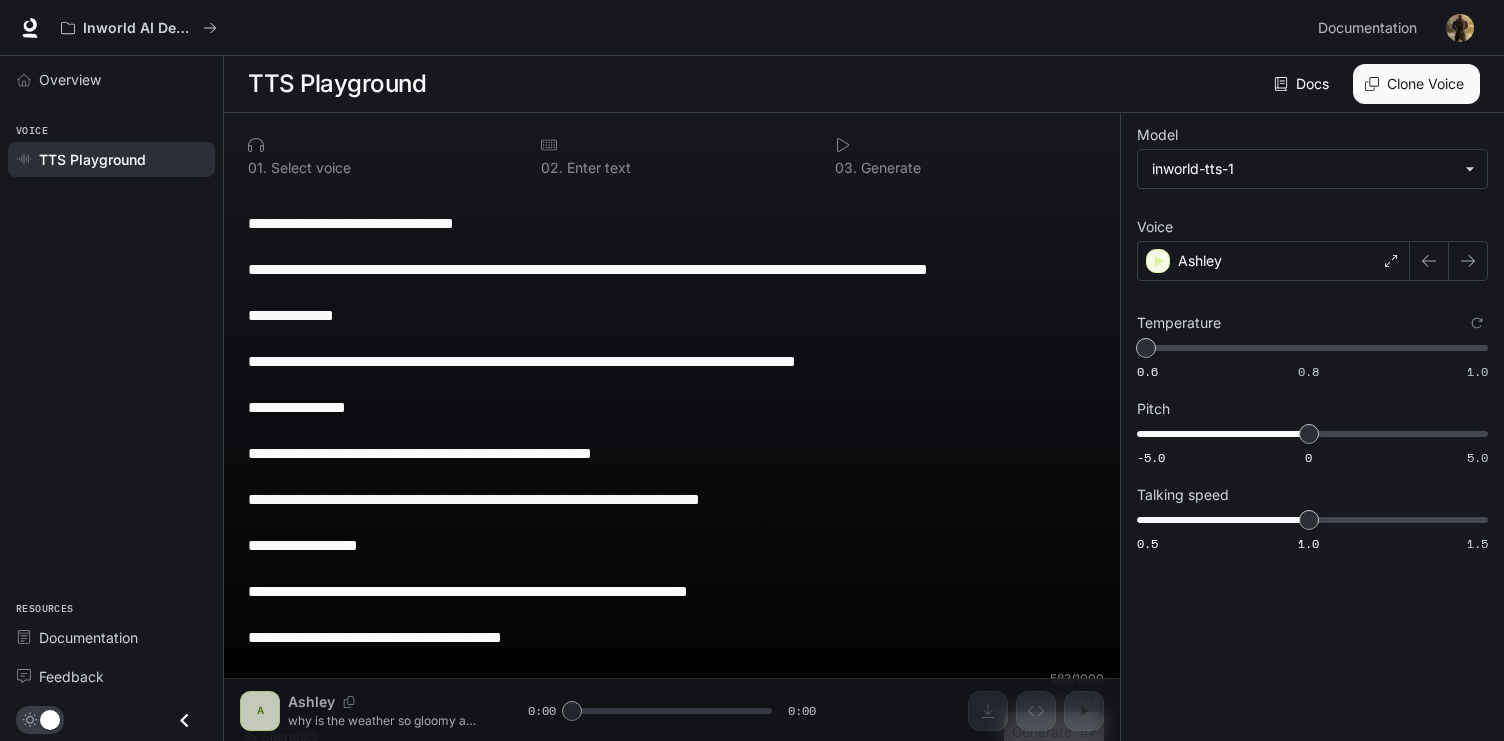 scroll, scrollTop: 272, scrollLeft: 0, axis: vertical 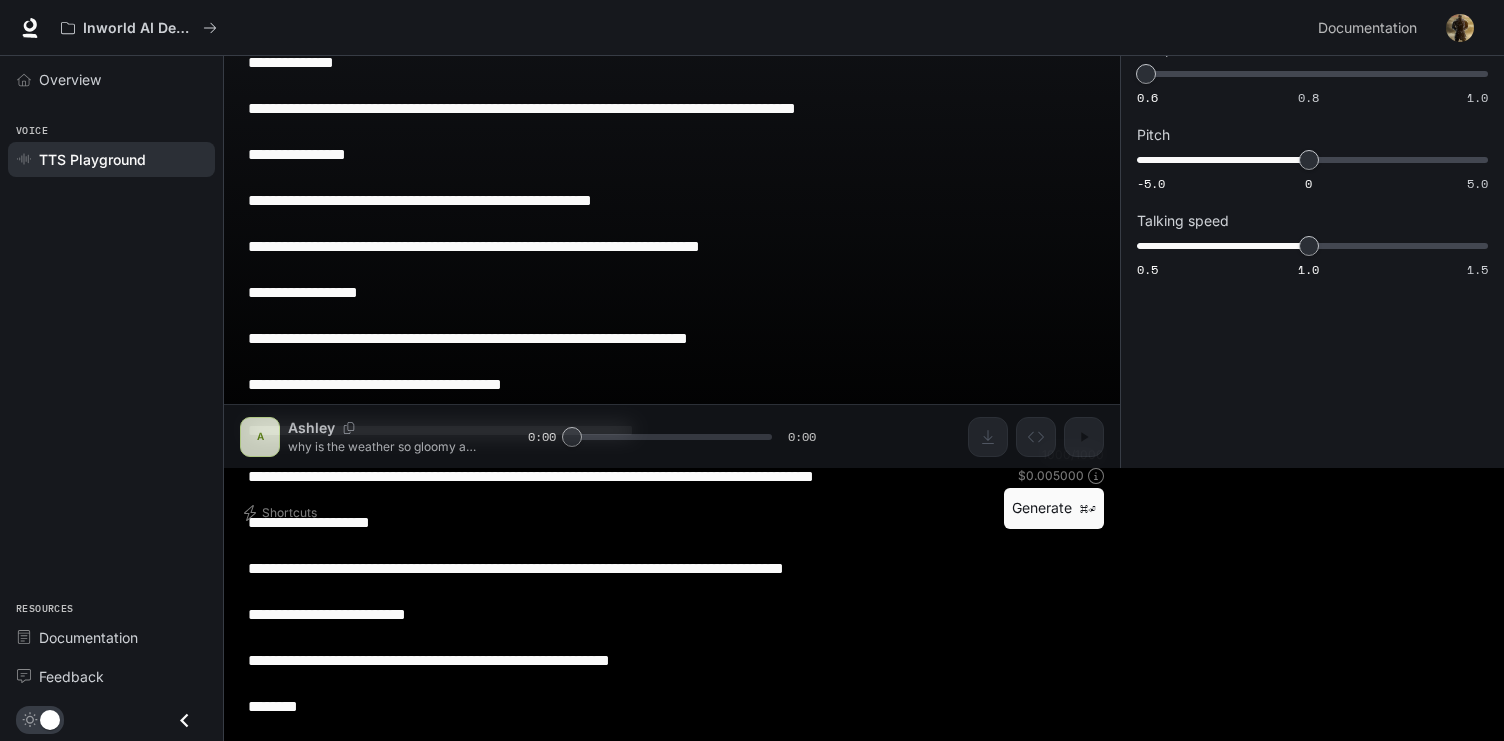 type on "**********" 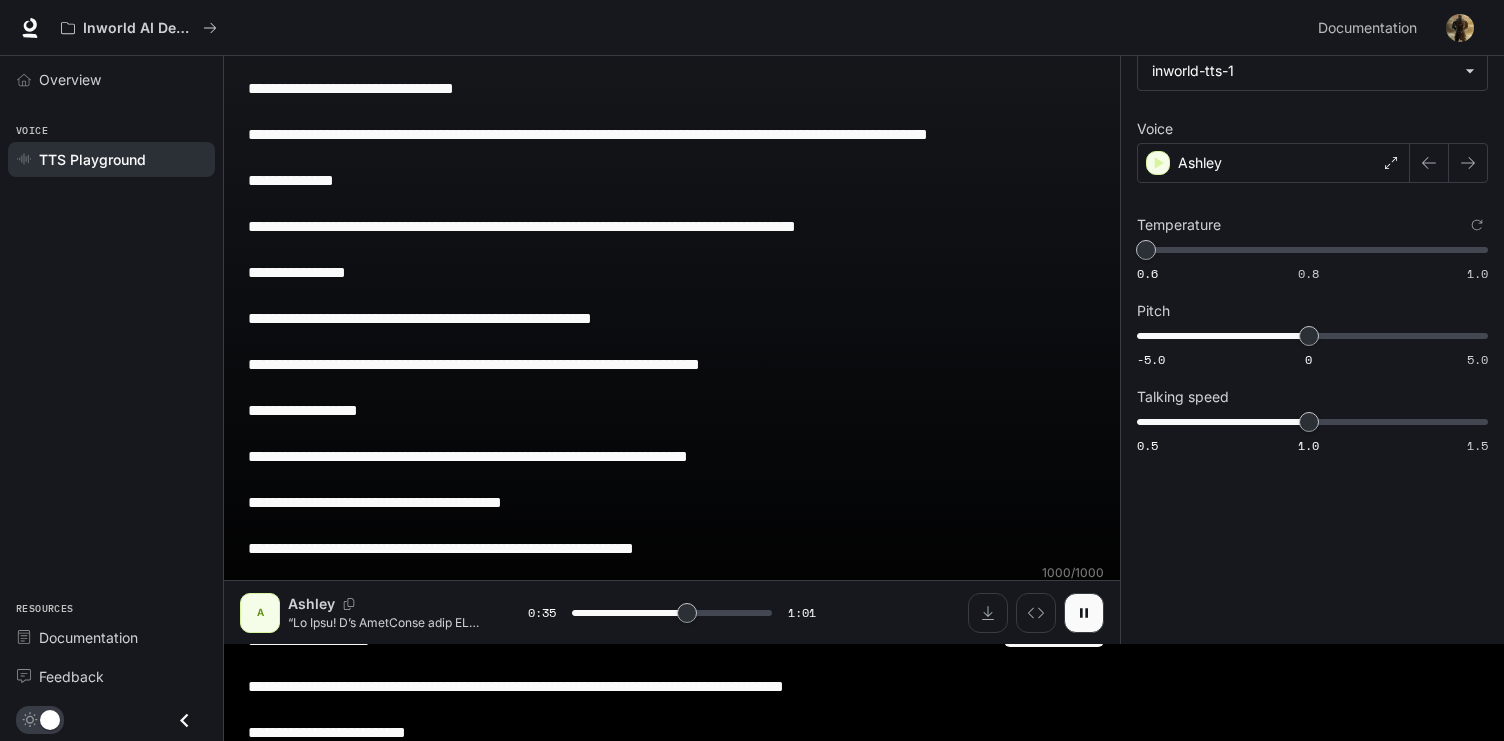 scroll, scrollTop: 0, scrollLeft: 0, axis: both 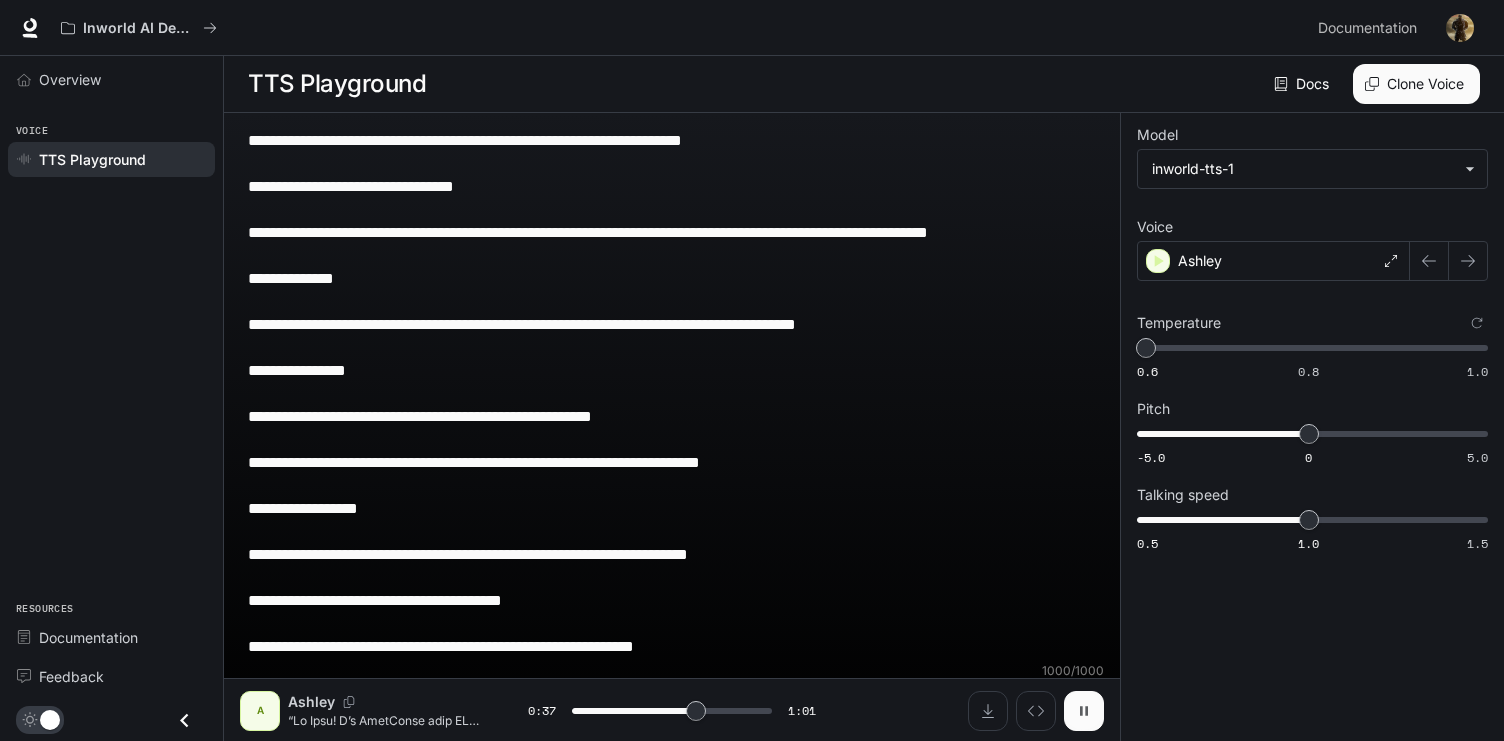 click at bounding box center [1084, 711] 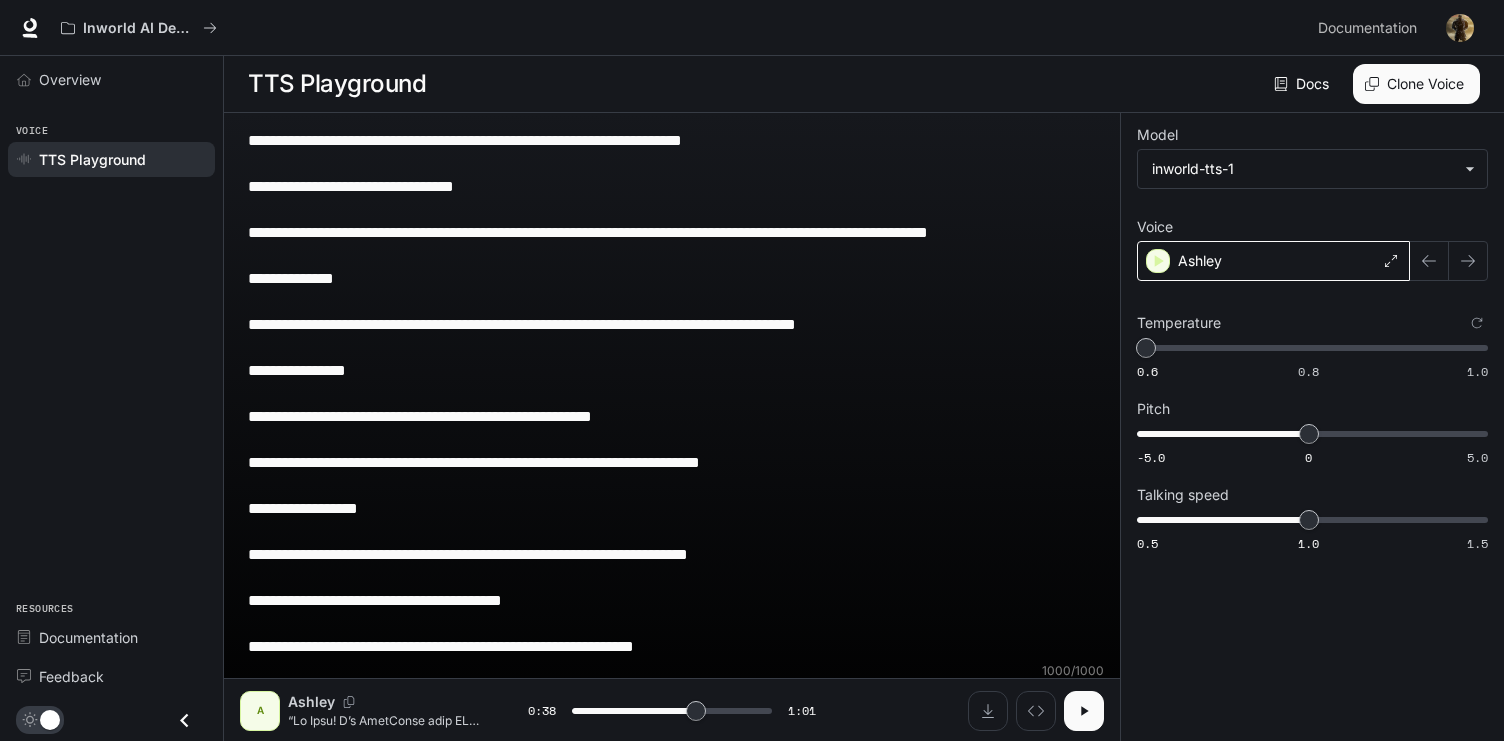 click on "Ashley" at bounding box center (1273, 261) 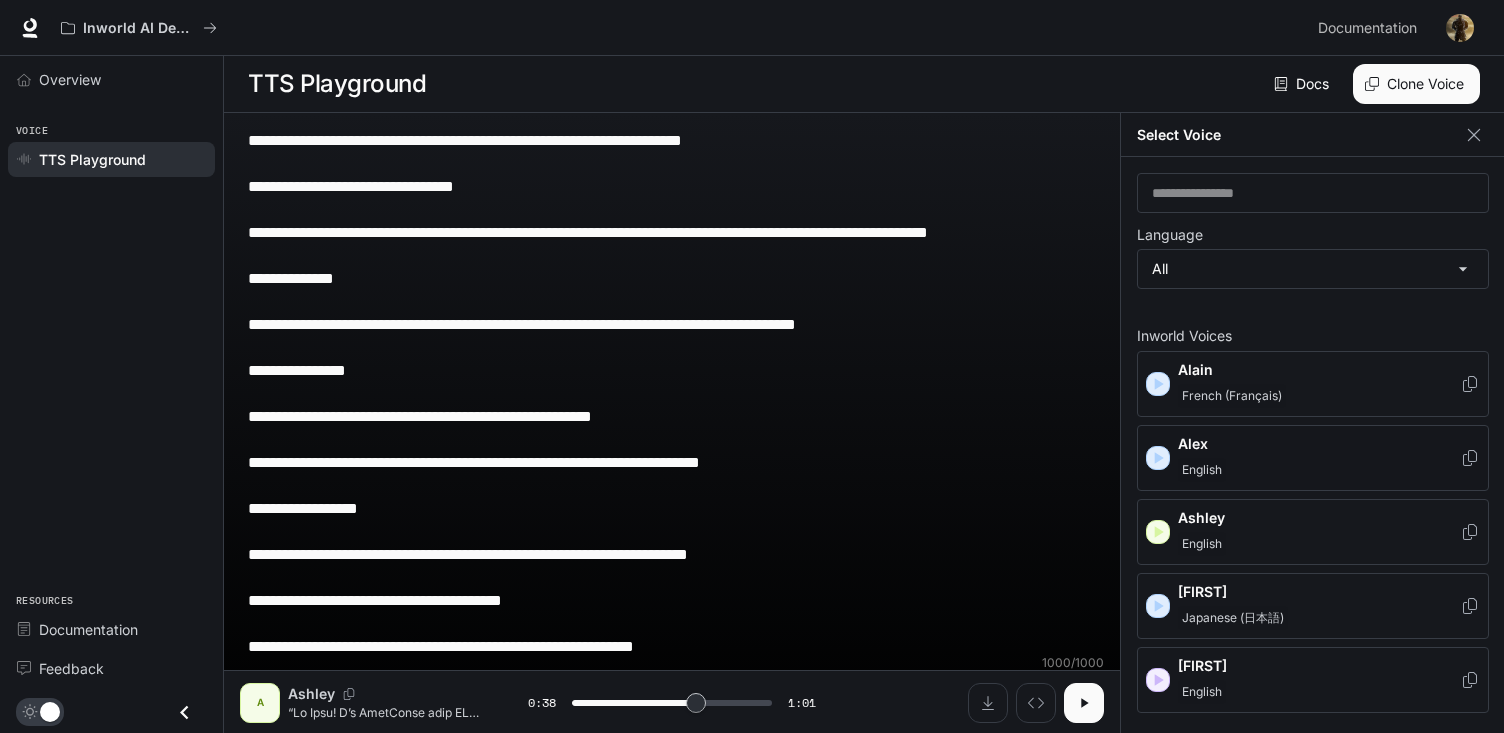 click on "Alex English" at bounding box center (1319, 384) 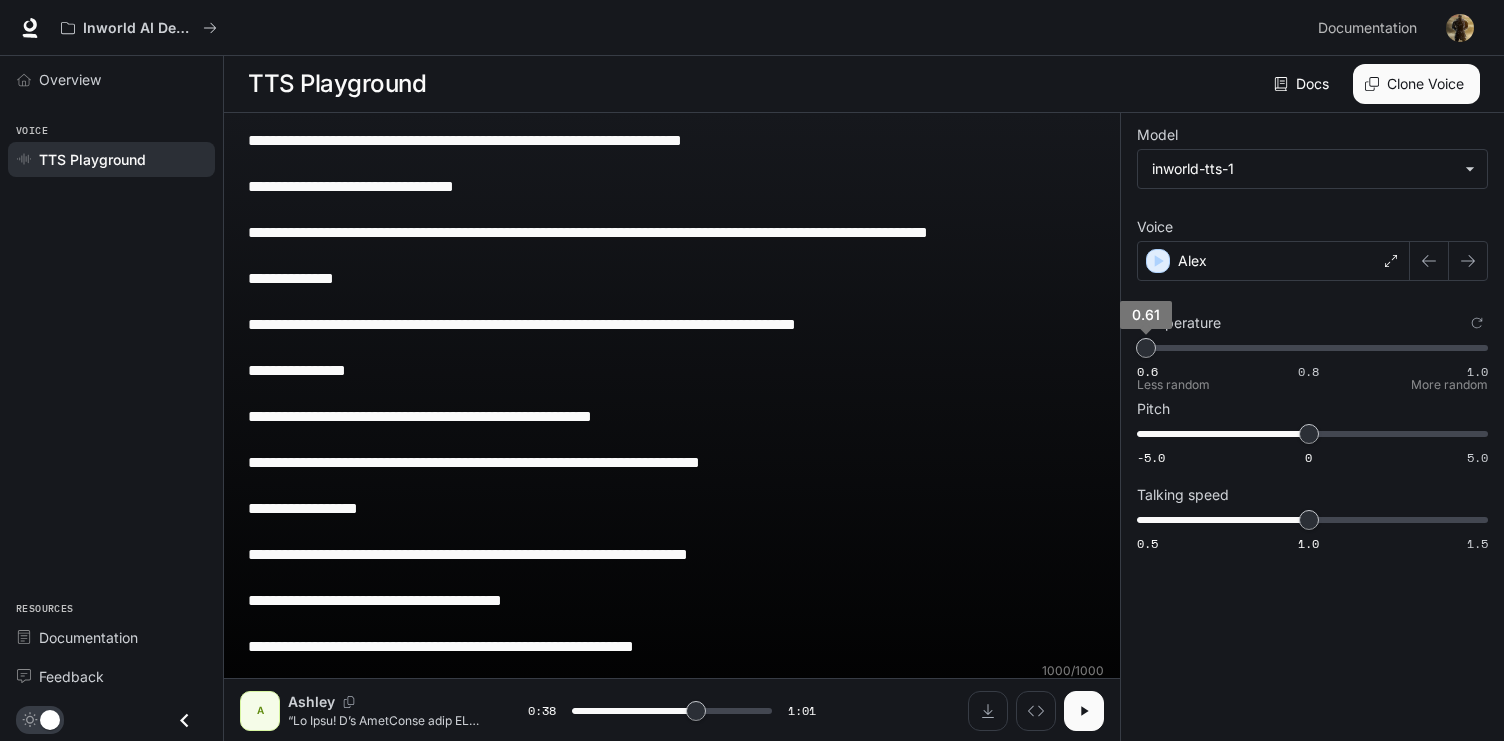 click on "0.61" at bounding box center [1146, 348] 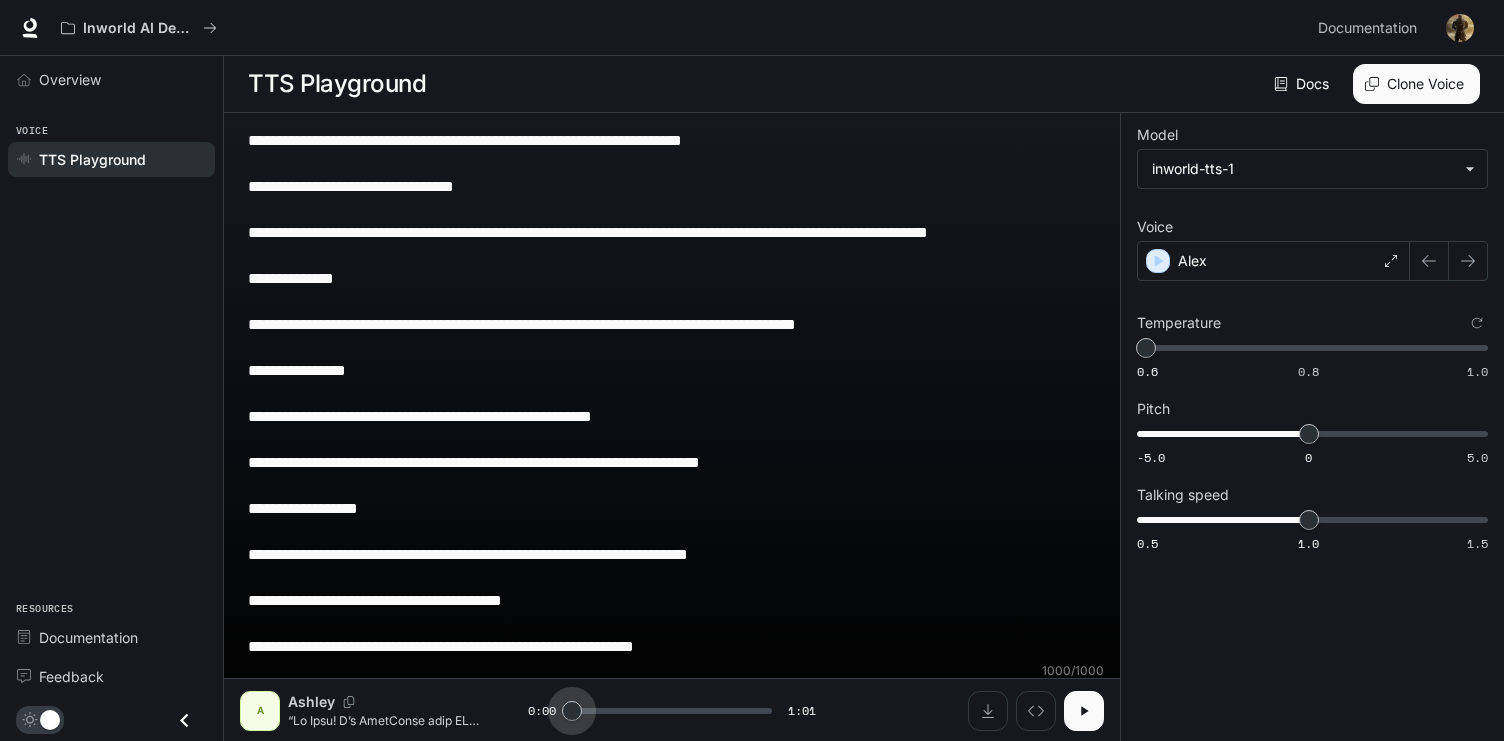 drag, startPoint x: 692, startPoint y: 712, endPoint x: 516, endPoint y: 713, distance: 176.00284 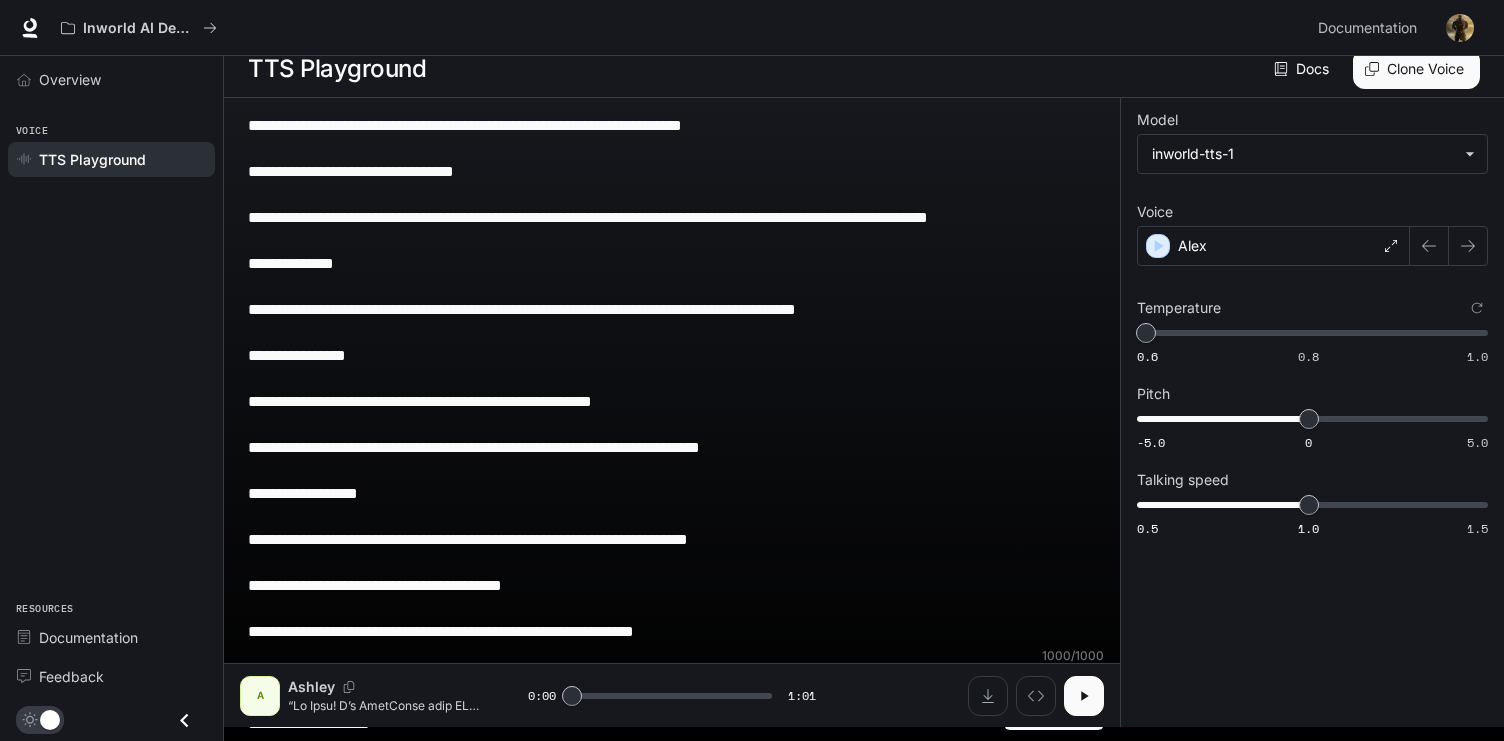 scroll, scrollTop: 216, scrollLeft: 0, axis: vertical 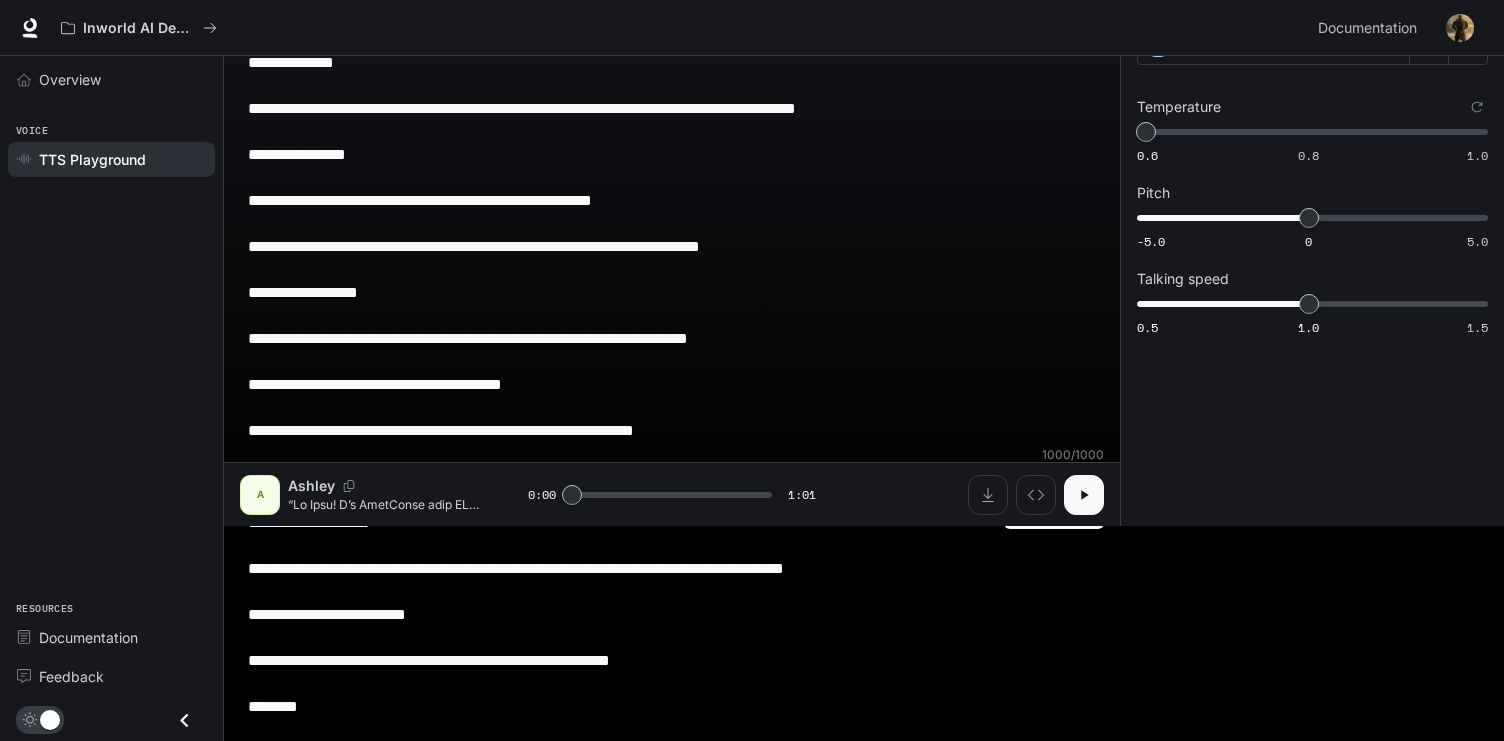 click on "**********" at bounding box center [672, 327] 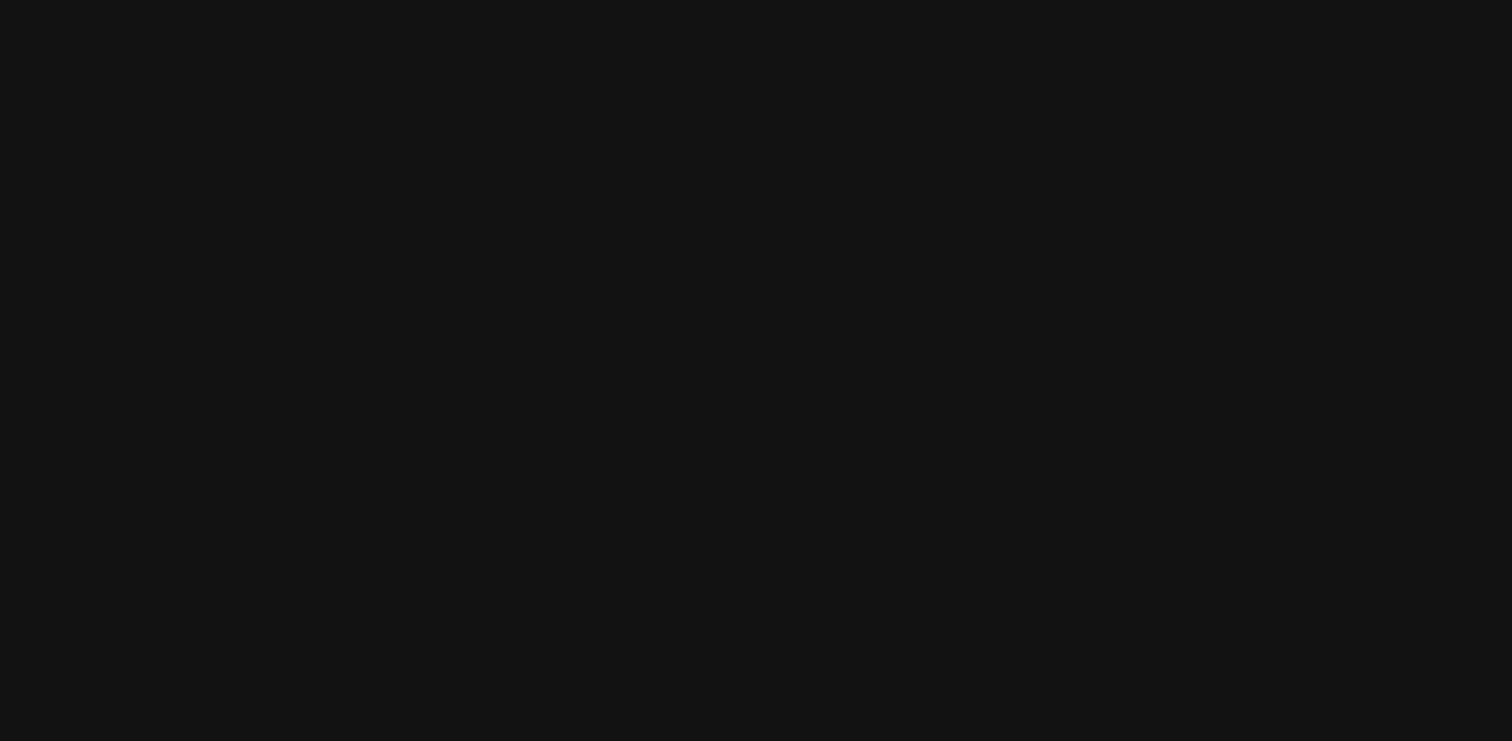 scroll, scrollTop: 0, scrollLeft: 0, axis: both 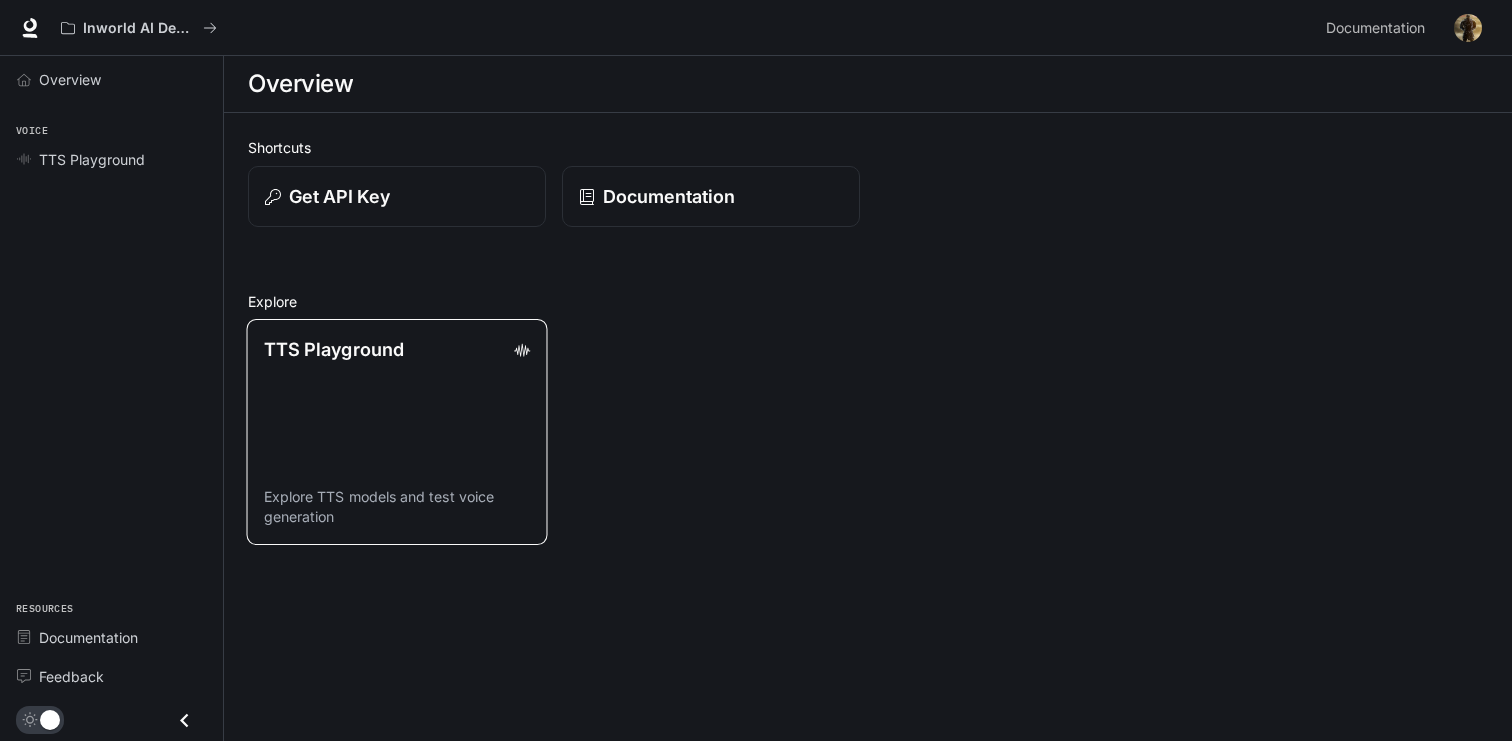 click on "TTS Playground" at bounding box center (334, 349) 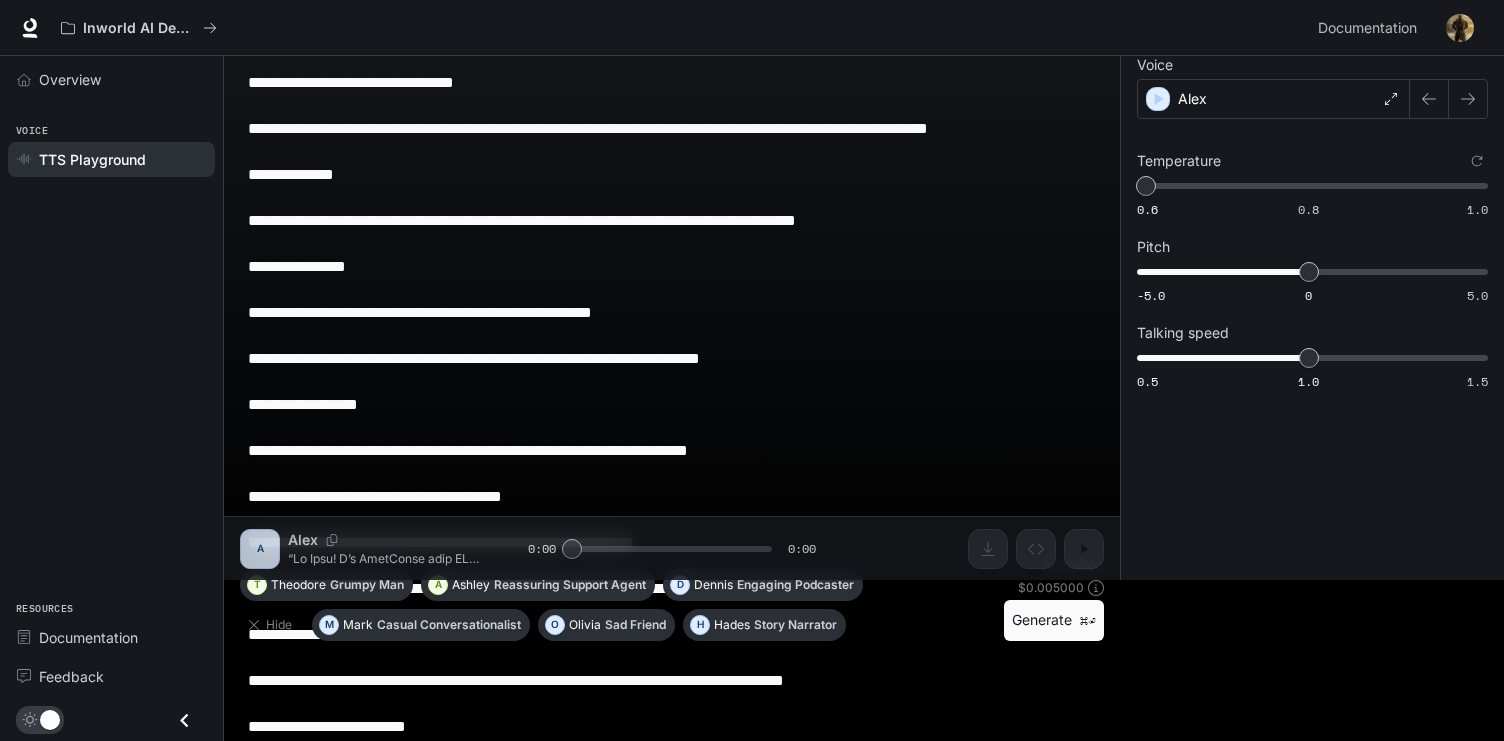 scroll, scrollTop: 274, scrollLeft: 0, axis: vertical 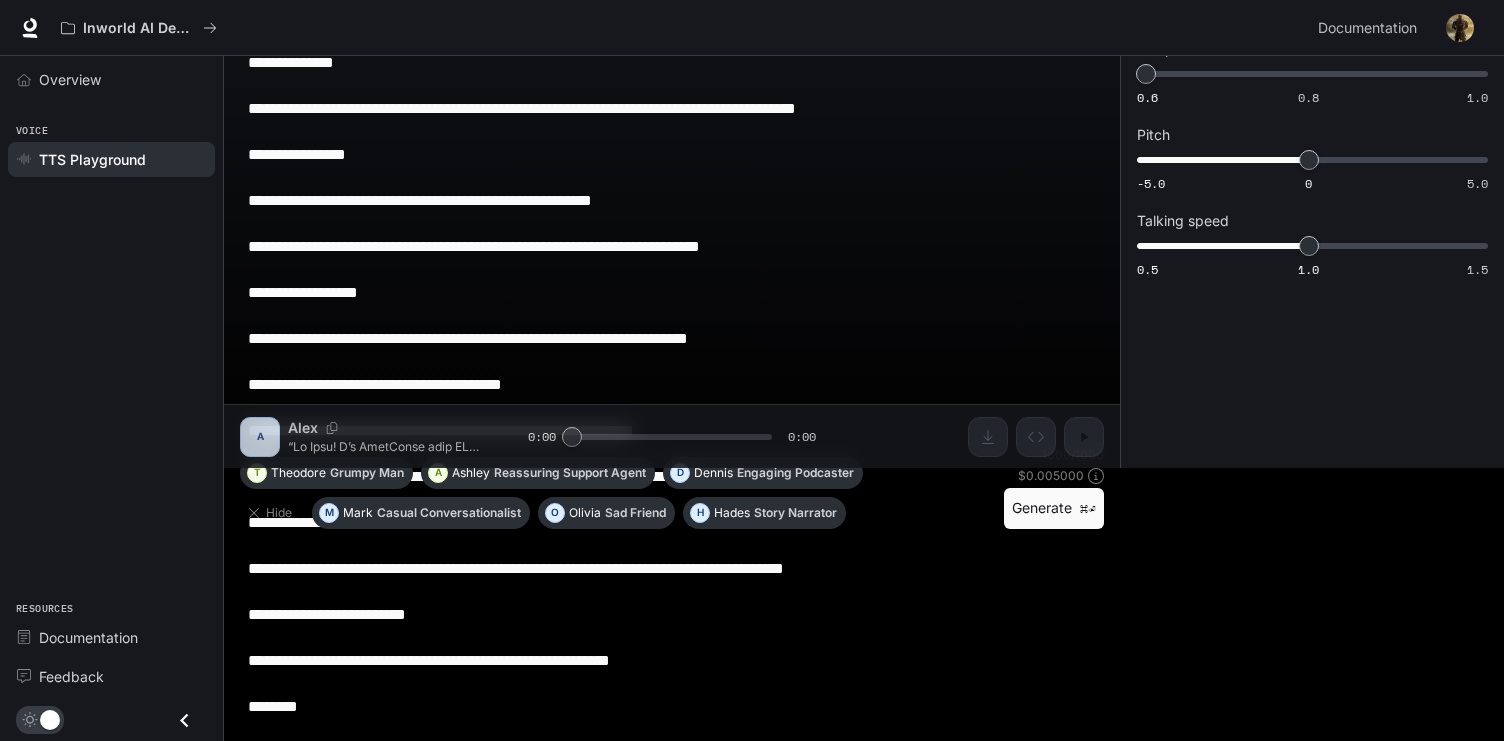 click on "**********" at bounding box center (672, 327) 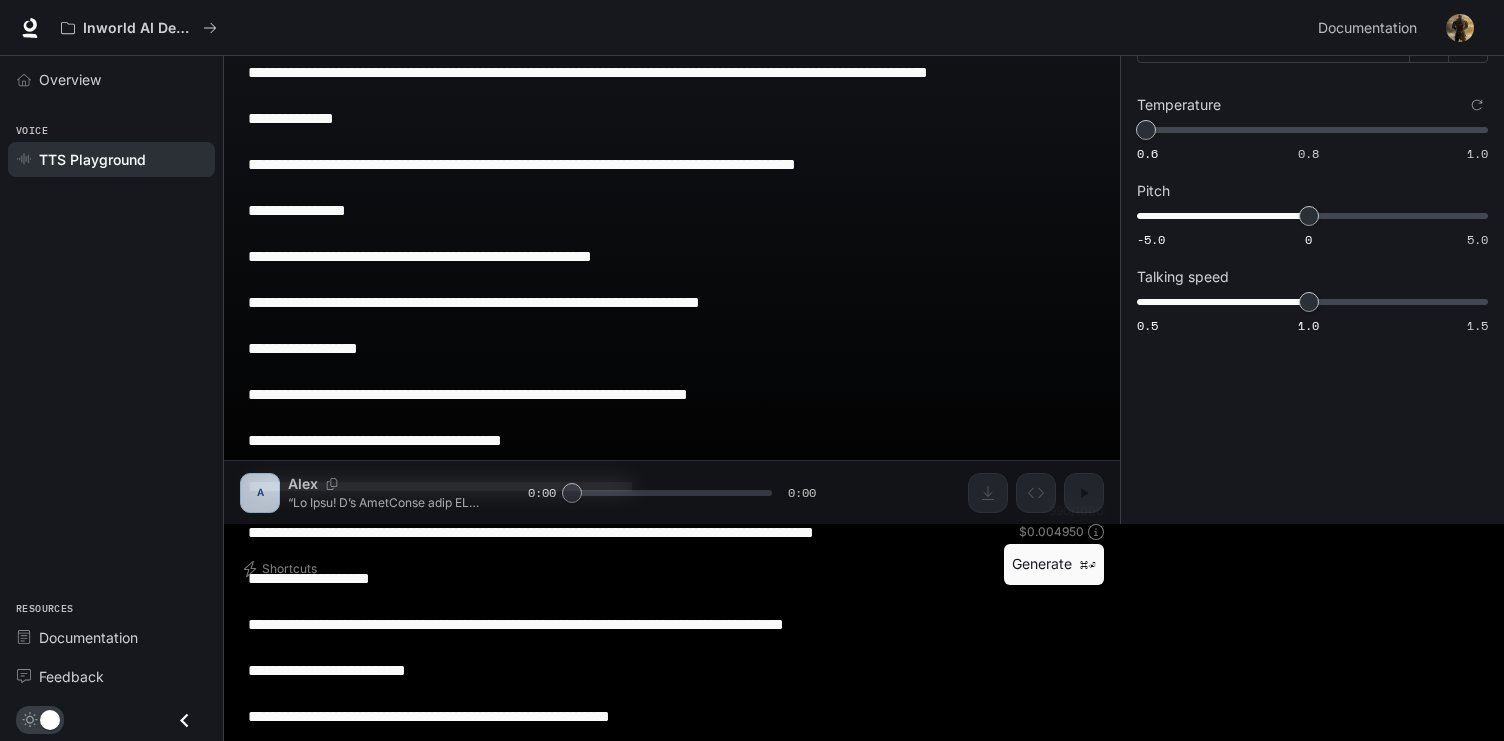 scroll, scrollTop: 251, scrollLeft: 0, axis: vertical 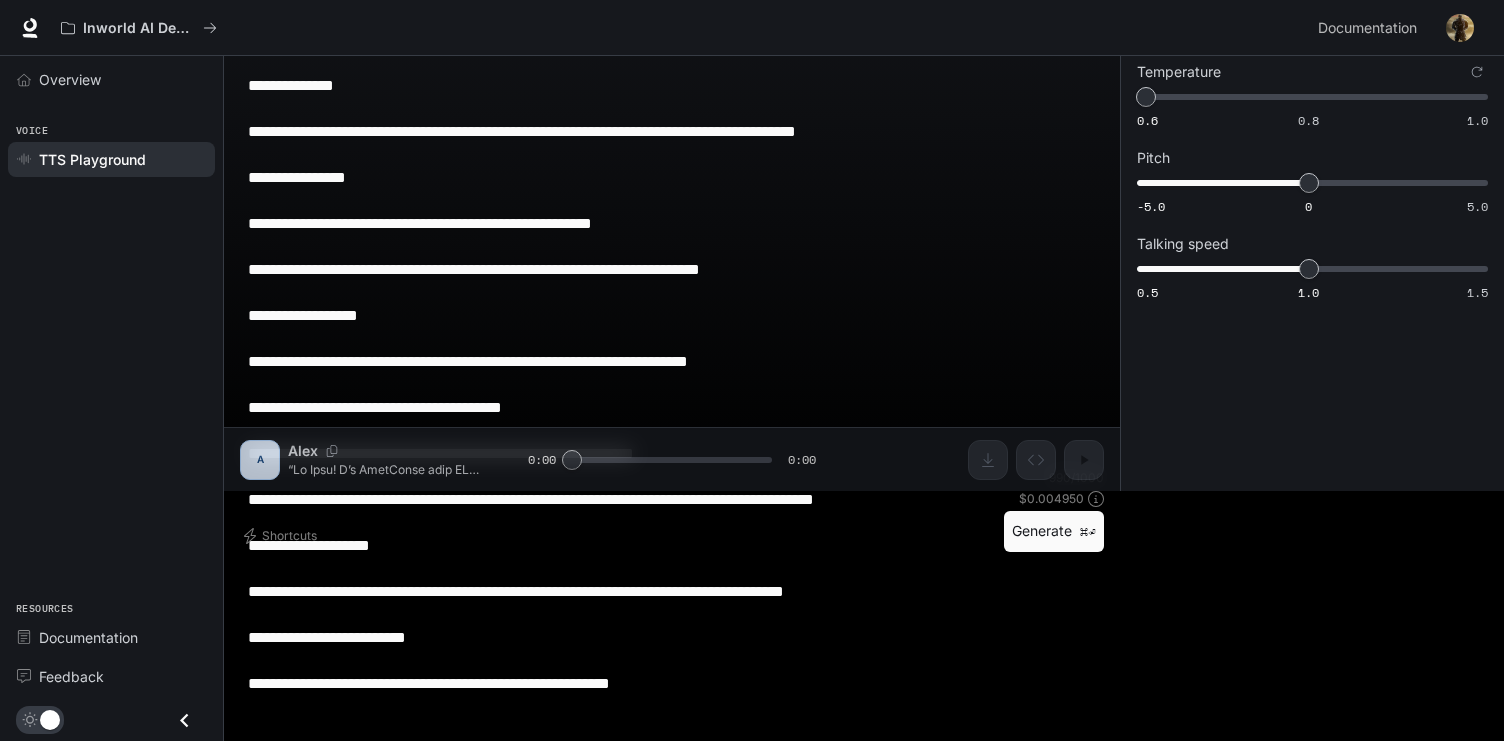 type on "**********" 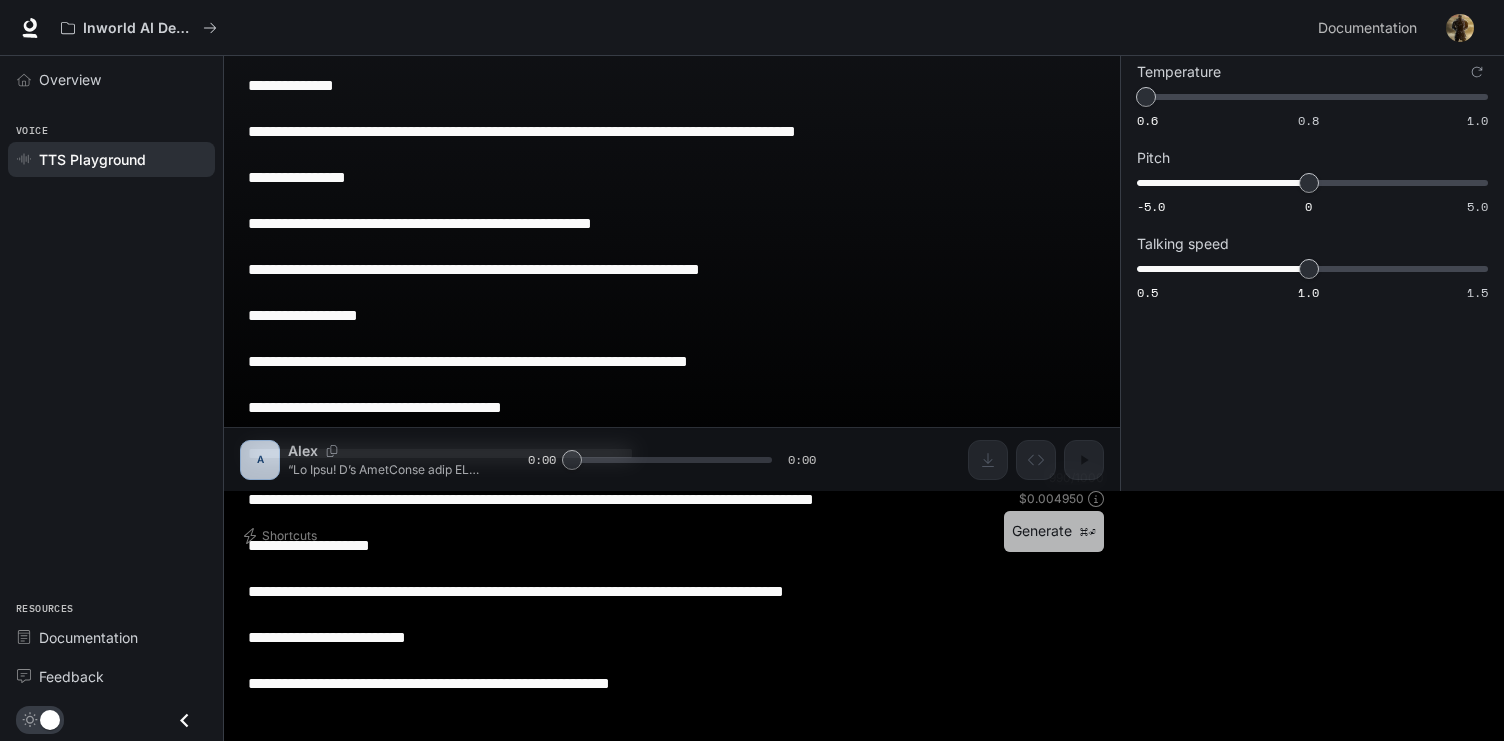 click on "Generate ⌘⏎" at bounding box center (1054, 531) 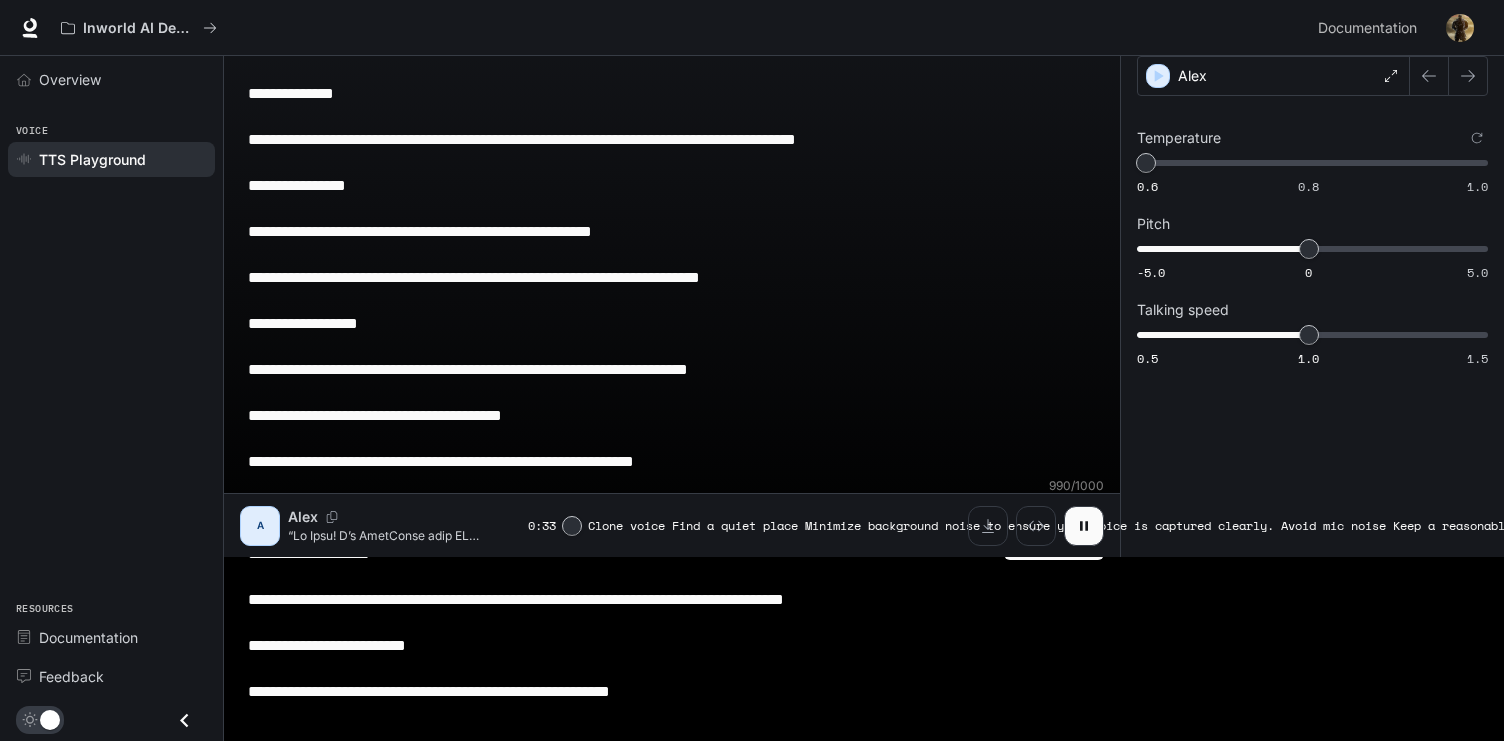 scroll, scrollTop: 193, scrollLeft: 0, axis: vertical 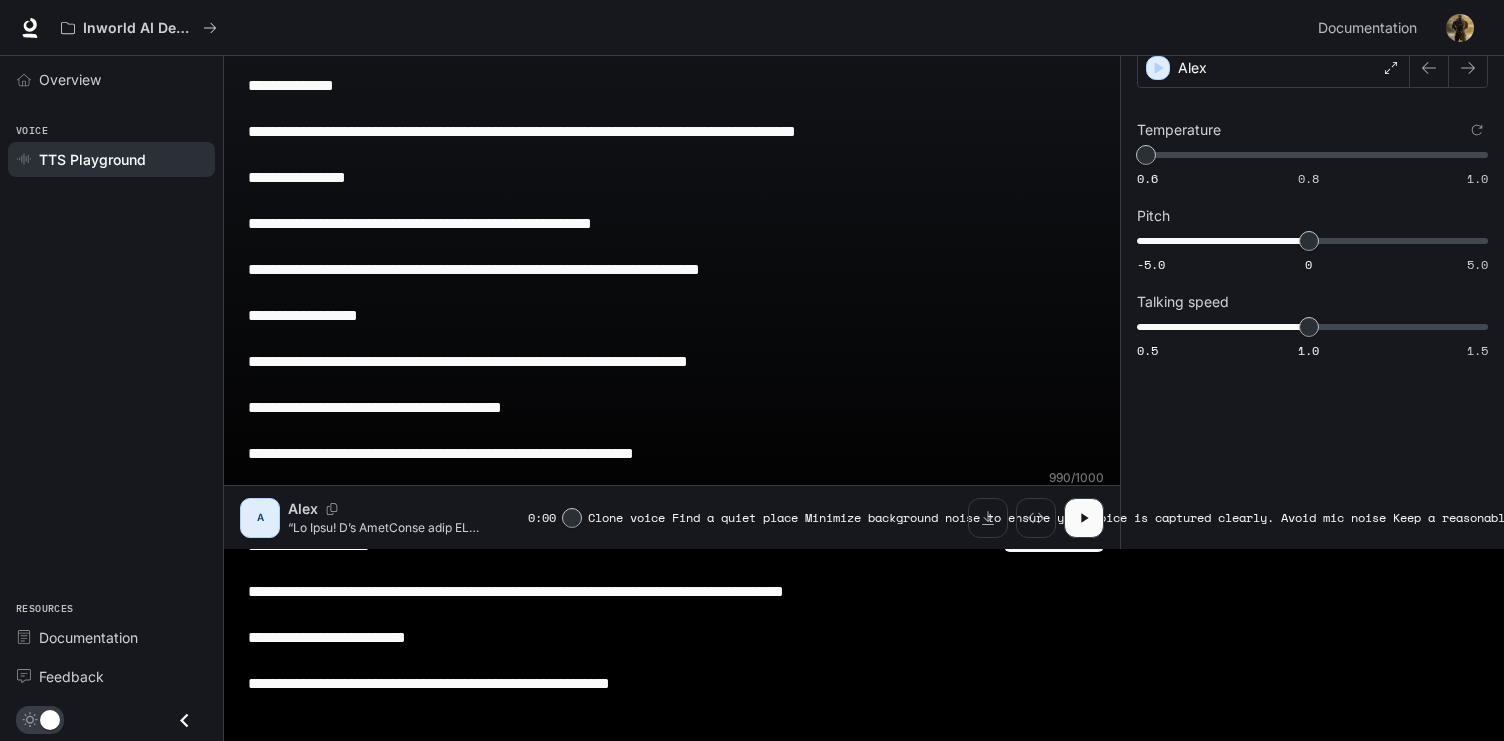 click on "**********" at bounding box center (672, 338) 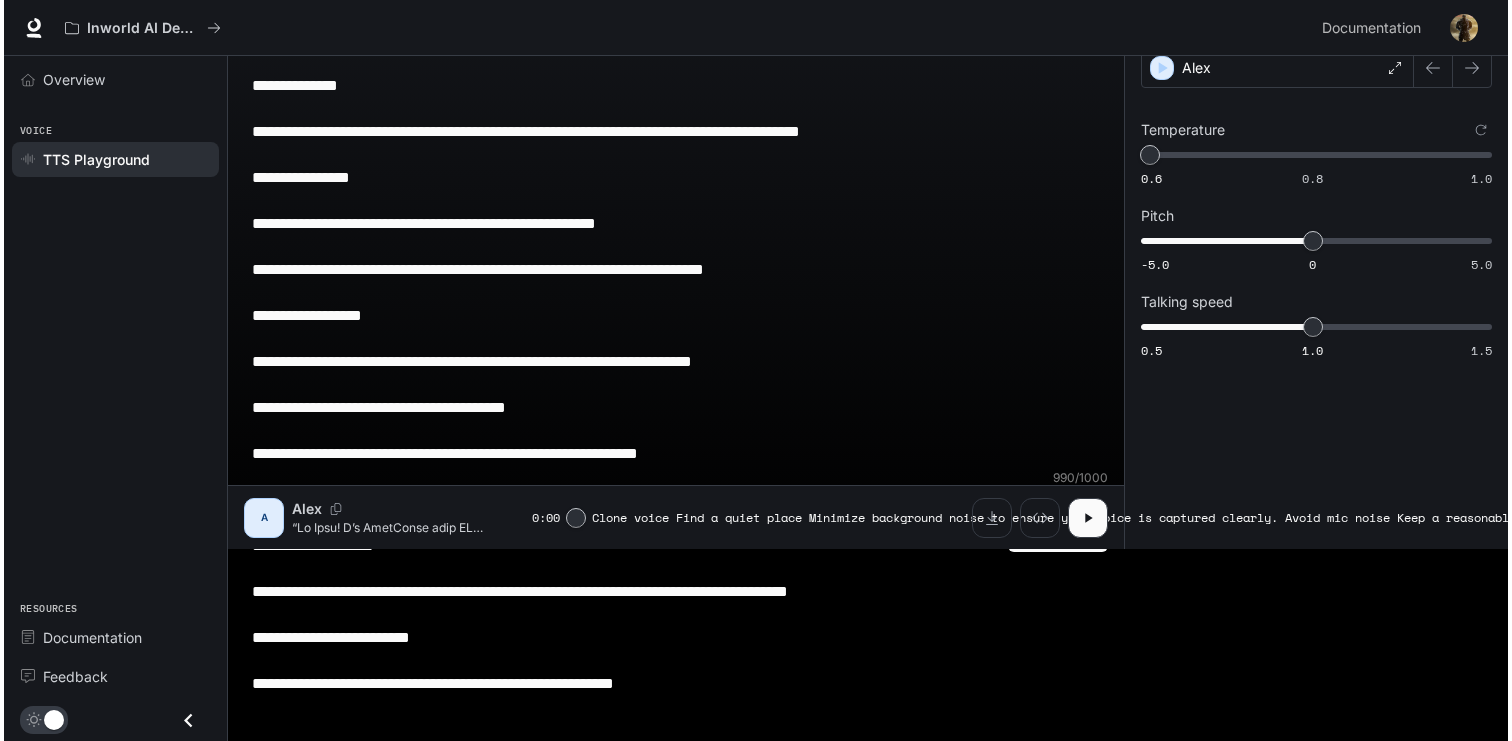 scroll, scrollTop: 0, scrollLeft: 0, axis: both 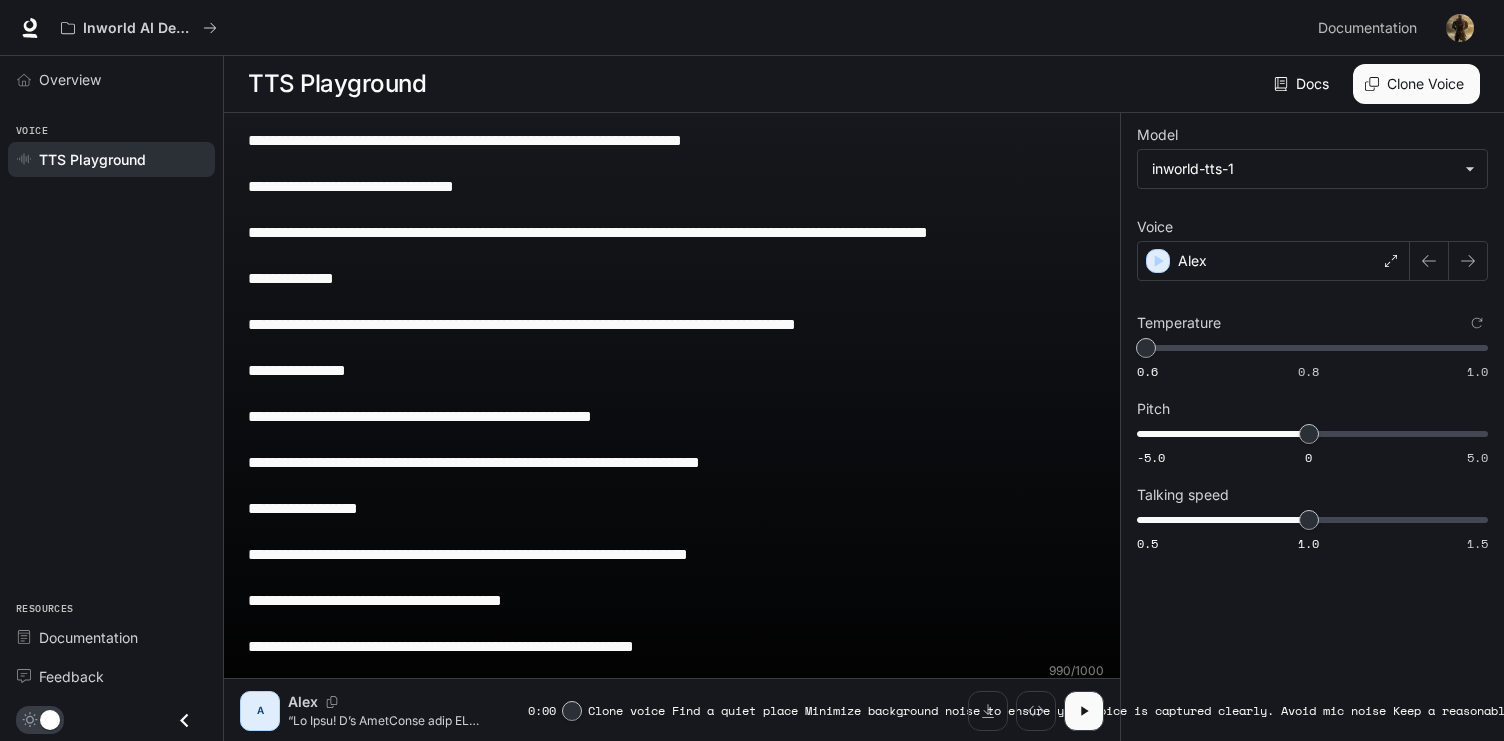 click on "Clone Voice" at bounding box center (1416, 84) 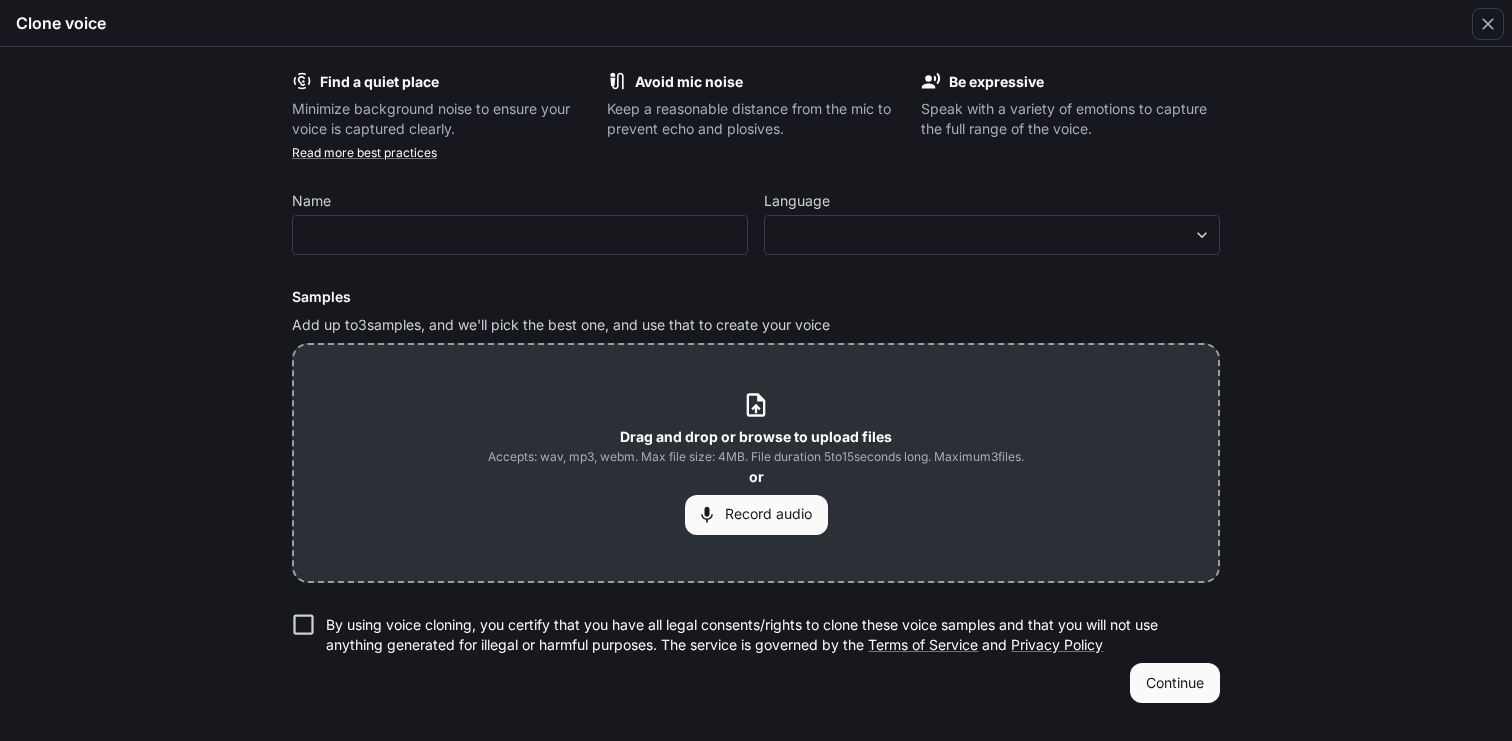click on "Record audio" at bounding box center (756, 515) 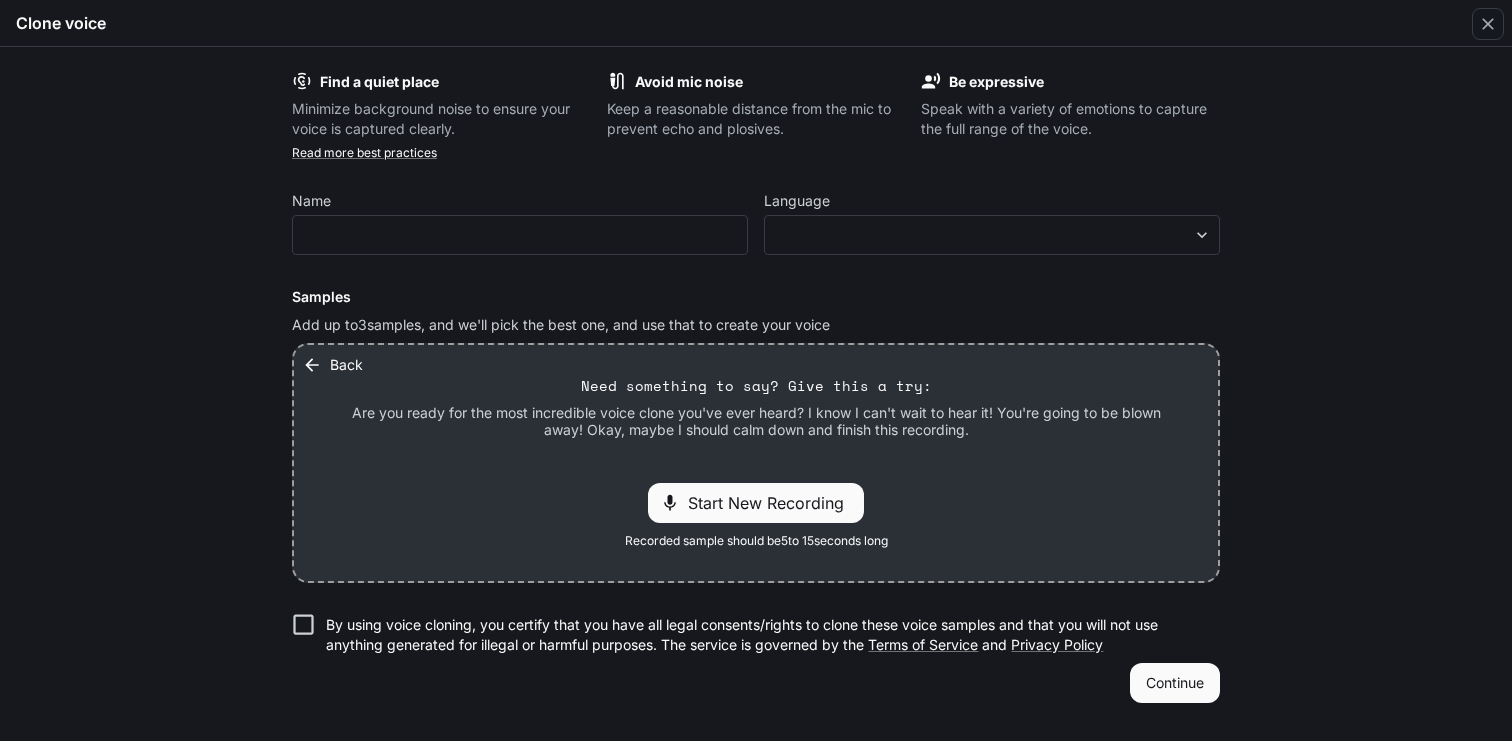click on "Start New Recording" at bounding box center (772, 503) 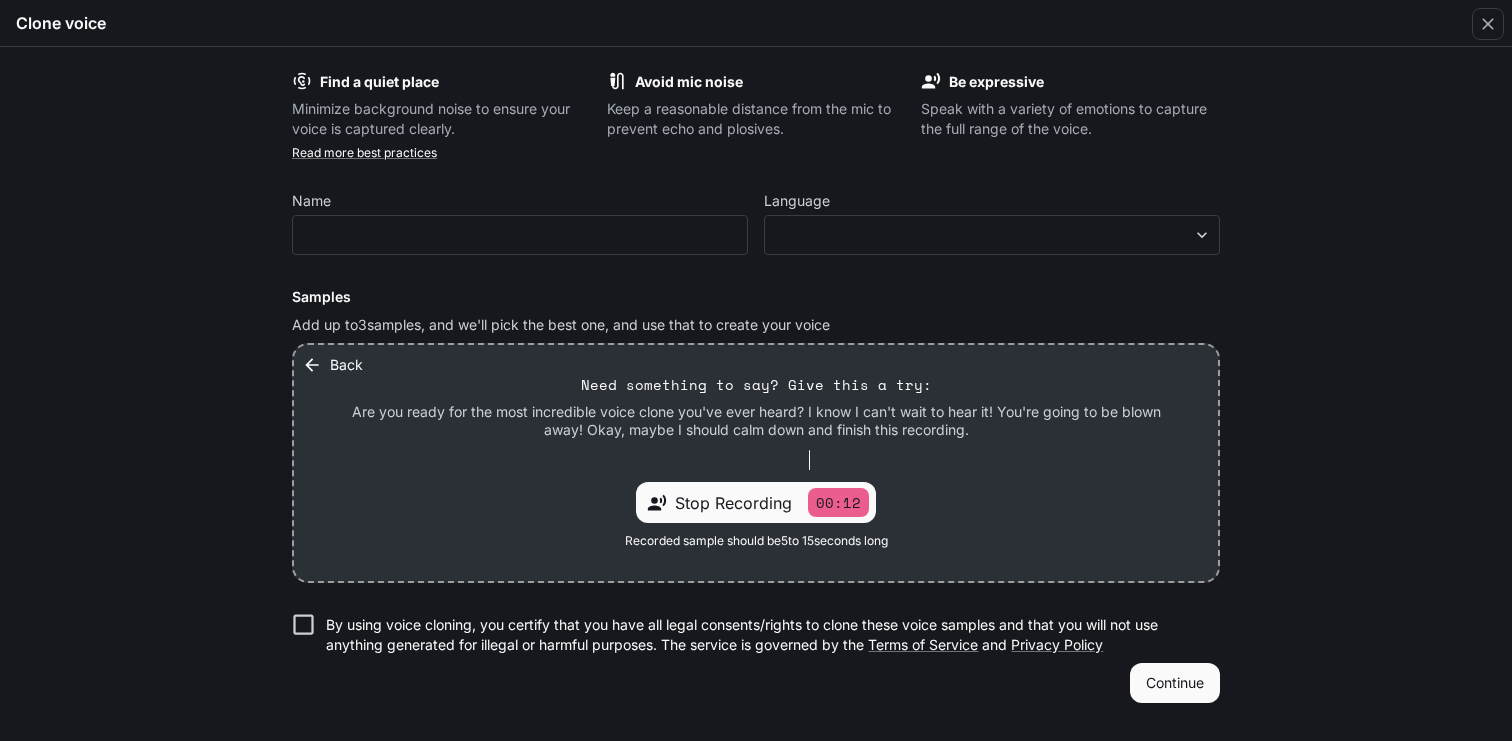 click on "Stop Recording" at bounding box center [733, 503] 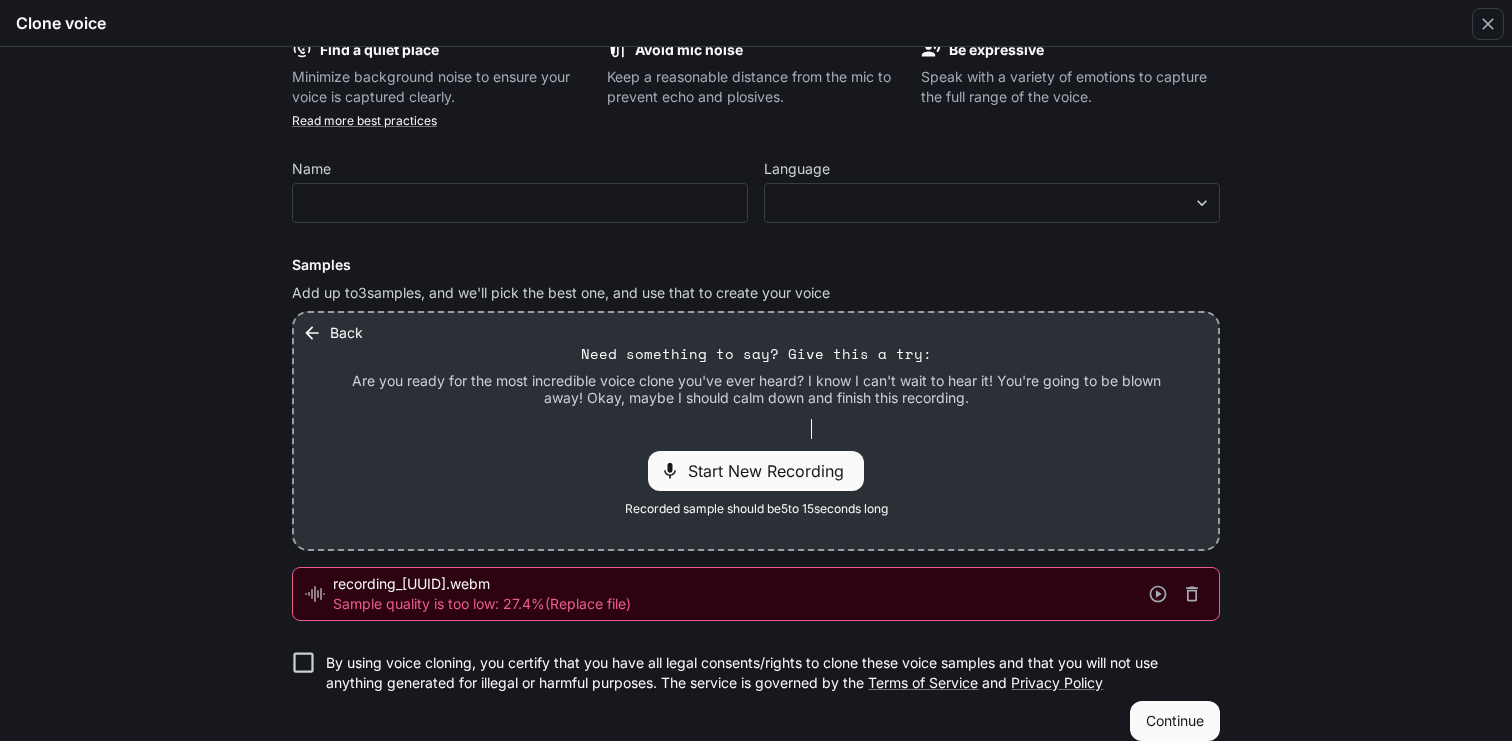 scroll, scrollTop: 56, scrollLeft: 0, axis: vertical 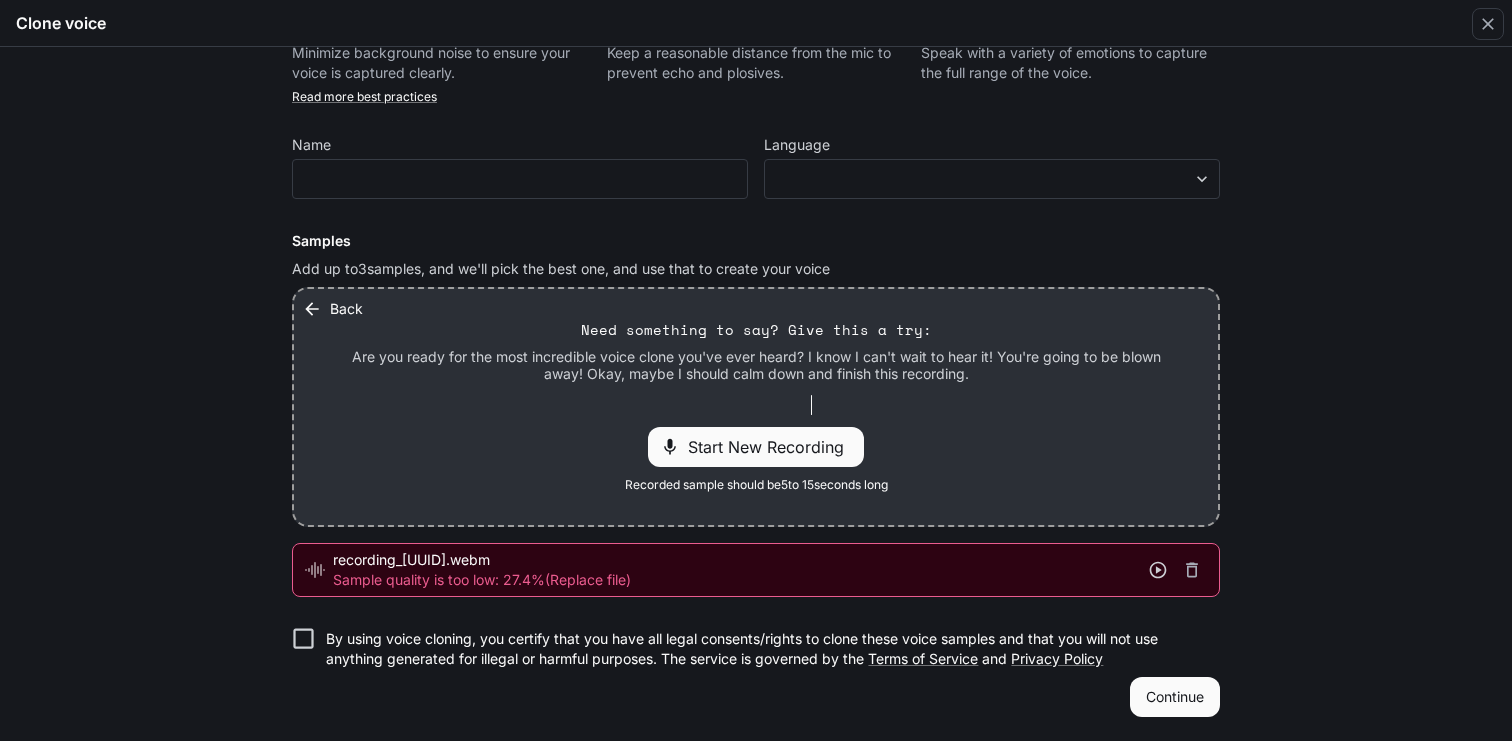 click at bounding box center (1158, 570) 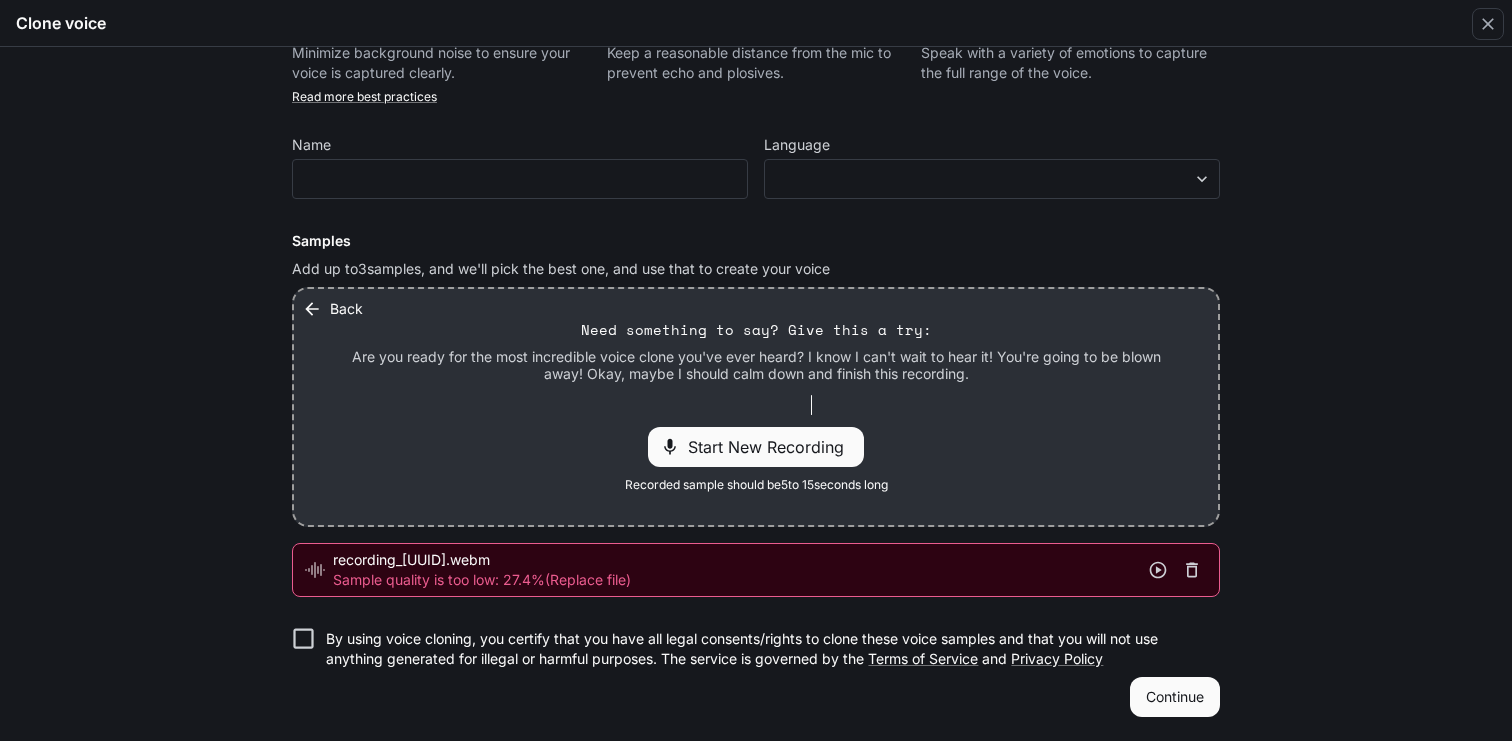 click at bounding box center (1192, 570) 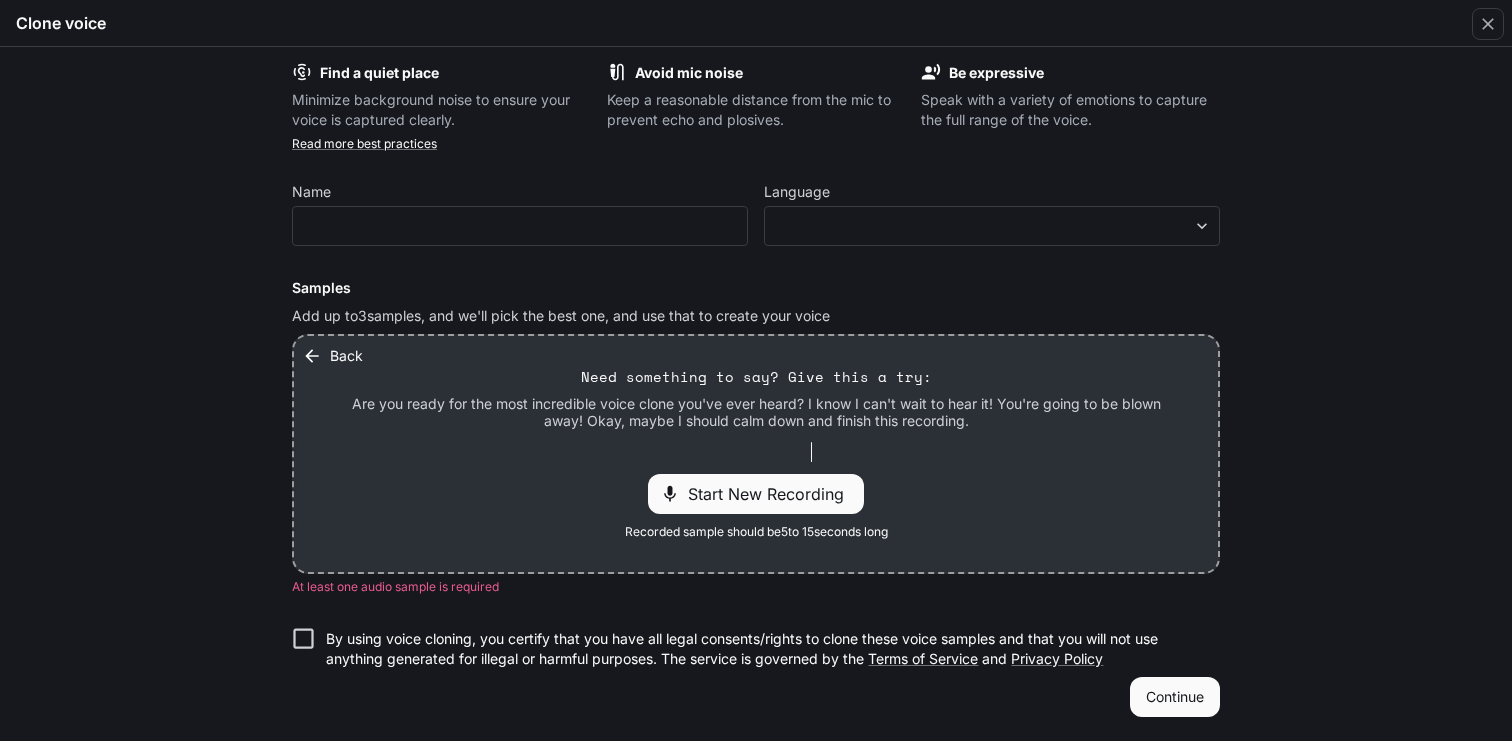 scroll, scrollTop: 9, scrollLeft: 0, axis: vertical 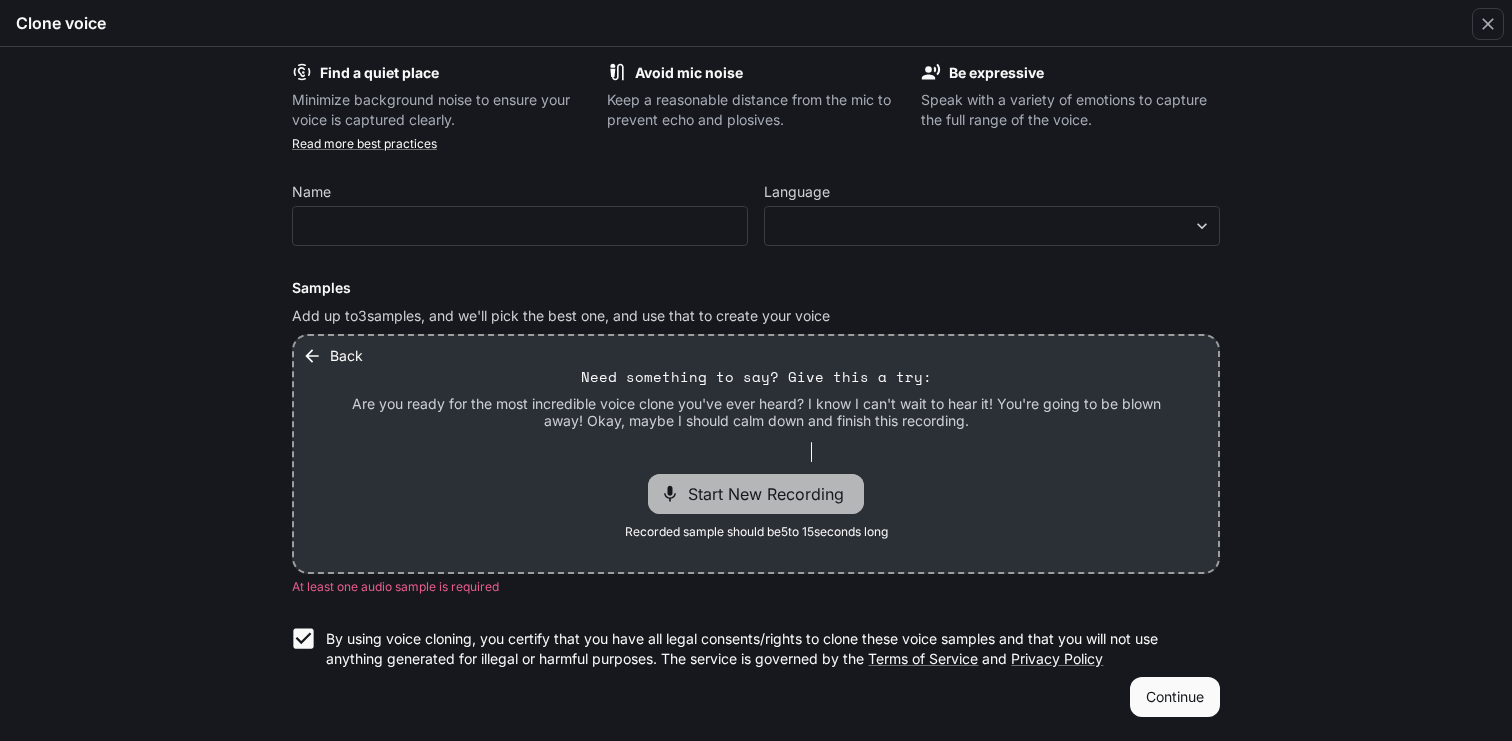 click on "Start New Recording" at bounding box center (772, 494) 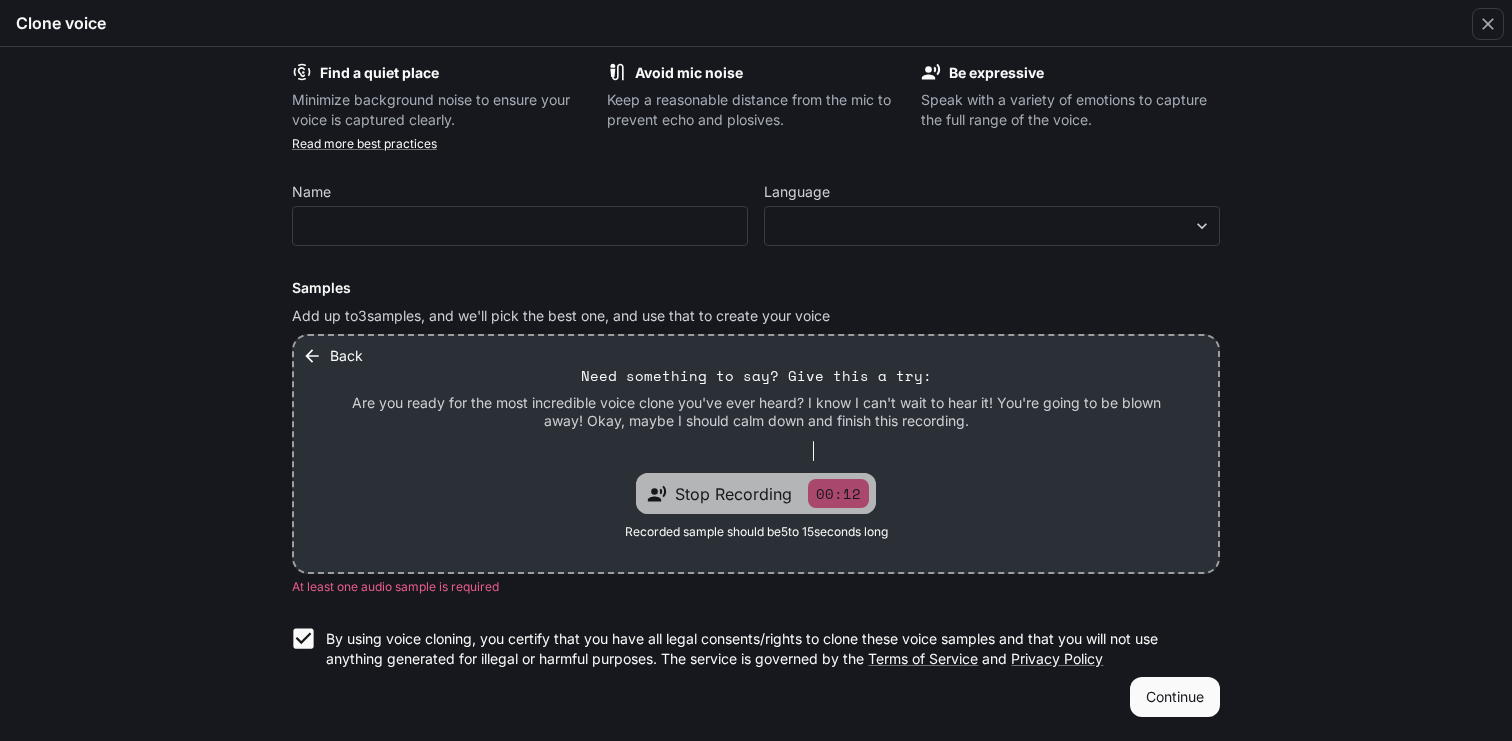click on "Stop Recording" at bounding box center [733, 494] 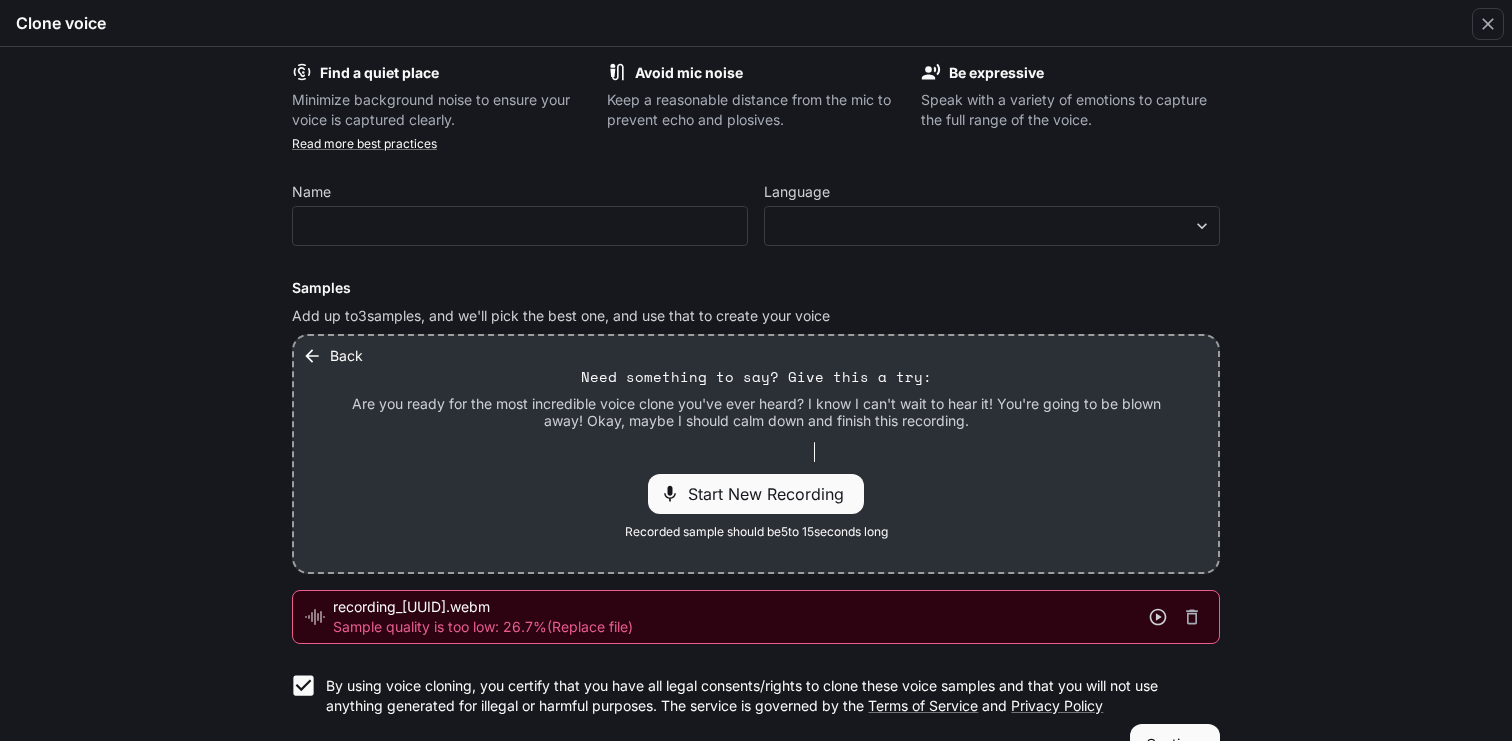 click at bounding box center (1158, 617) 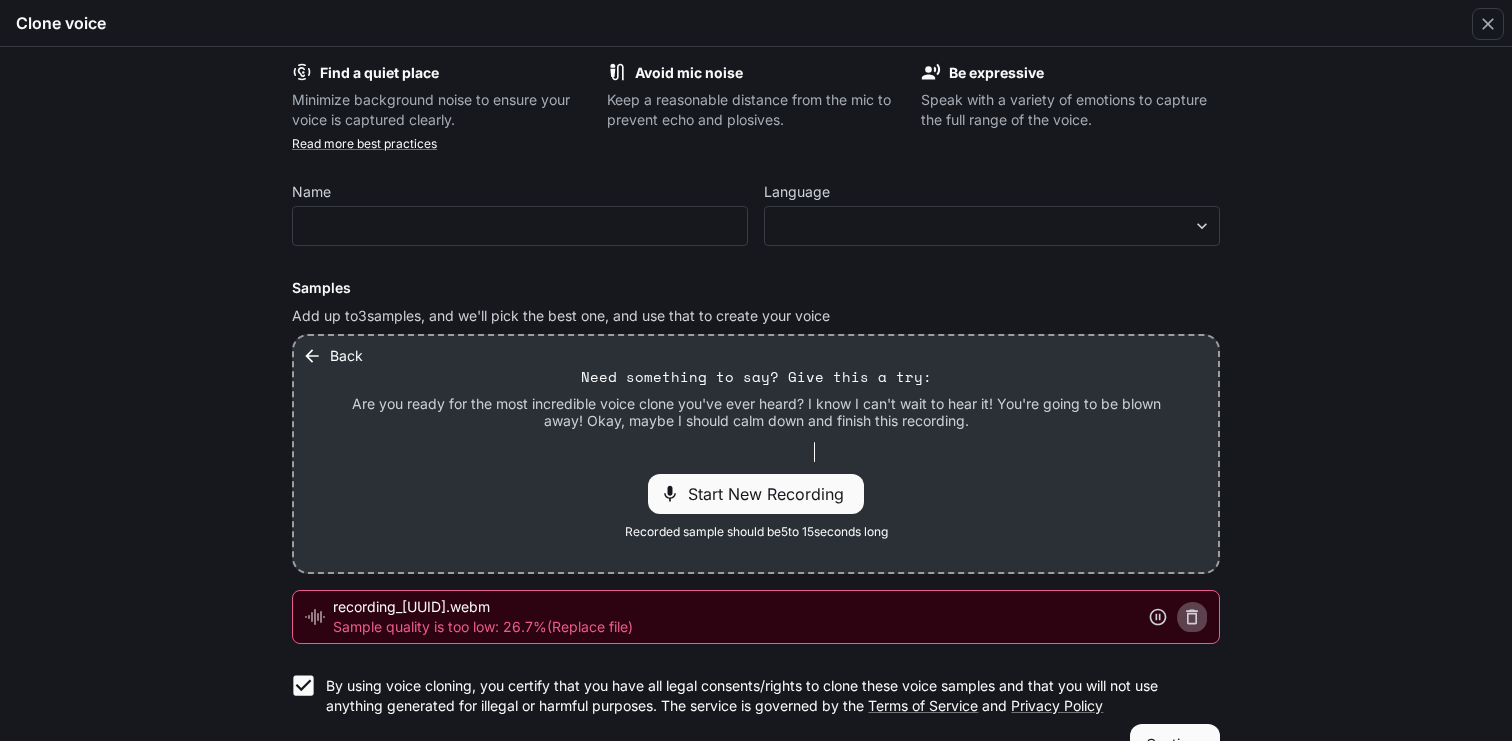 click at bounding box center (1192, 617) 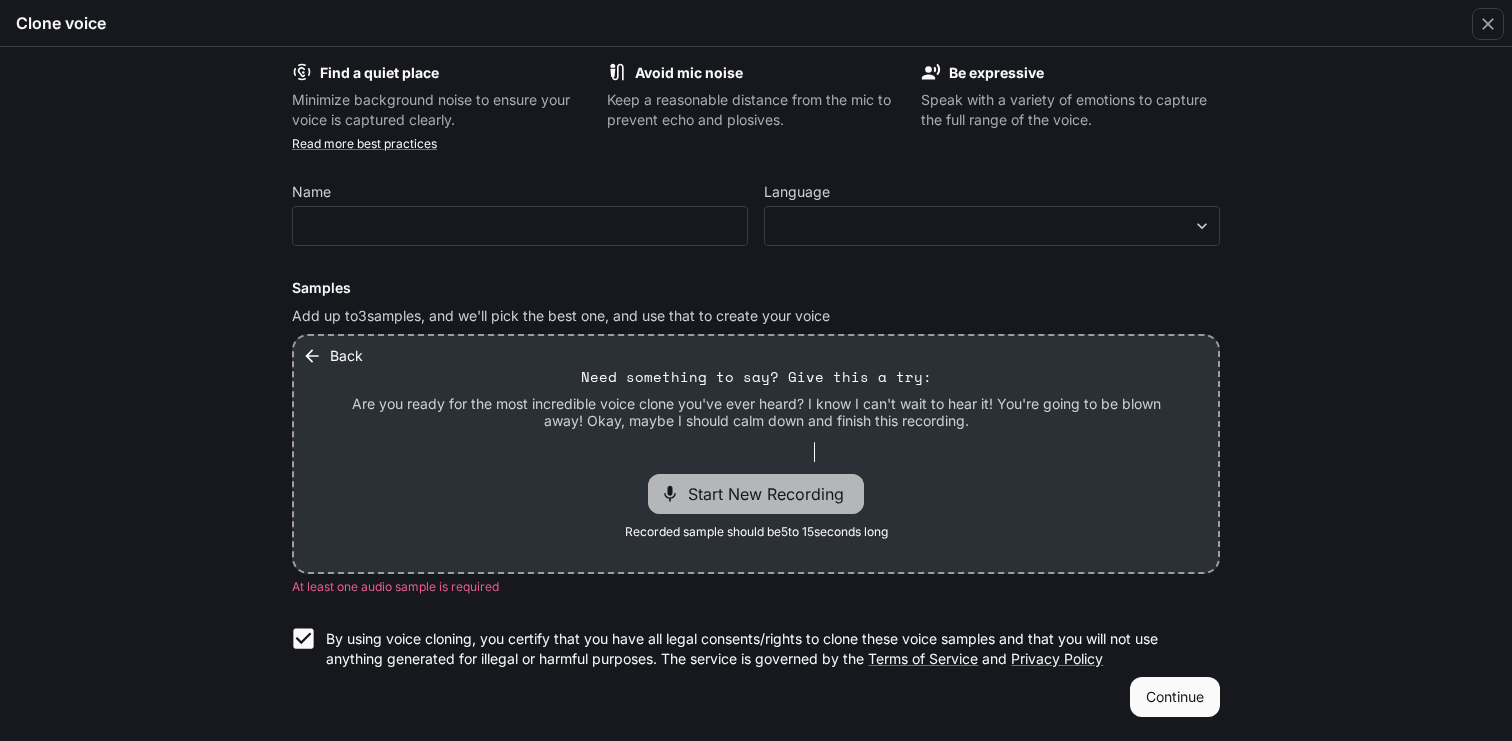 click on "Start New Recording" at bounding box center (772, 494) 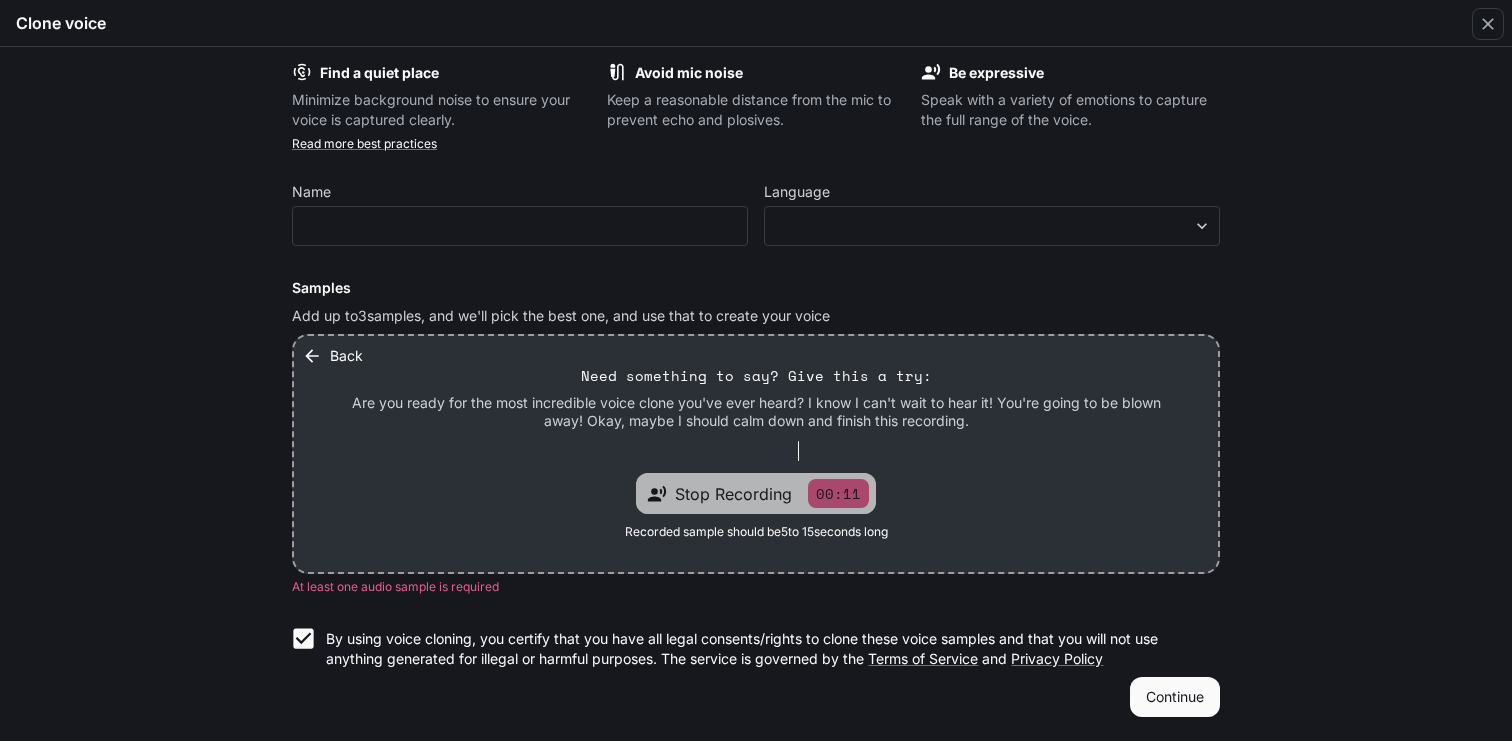 click on "00:11" at bounding box center [838, 493] 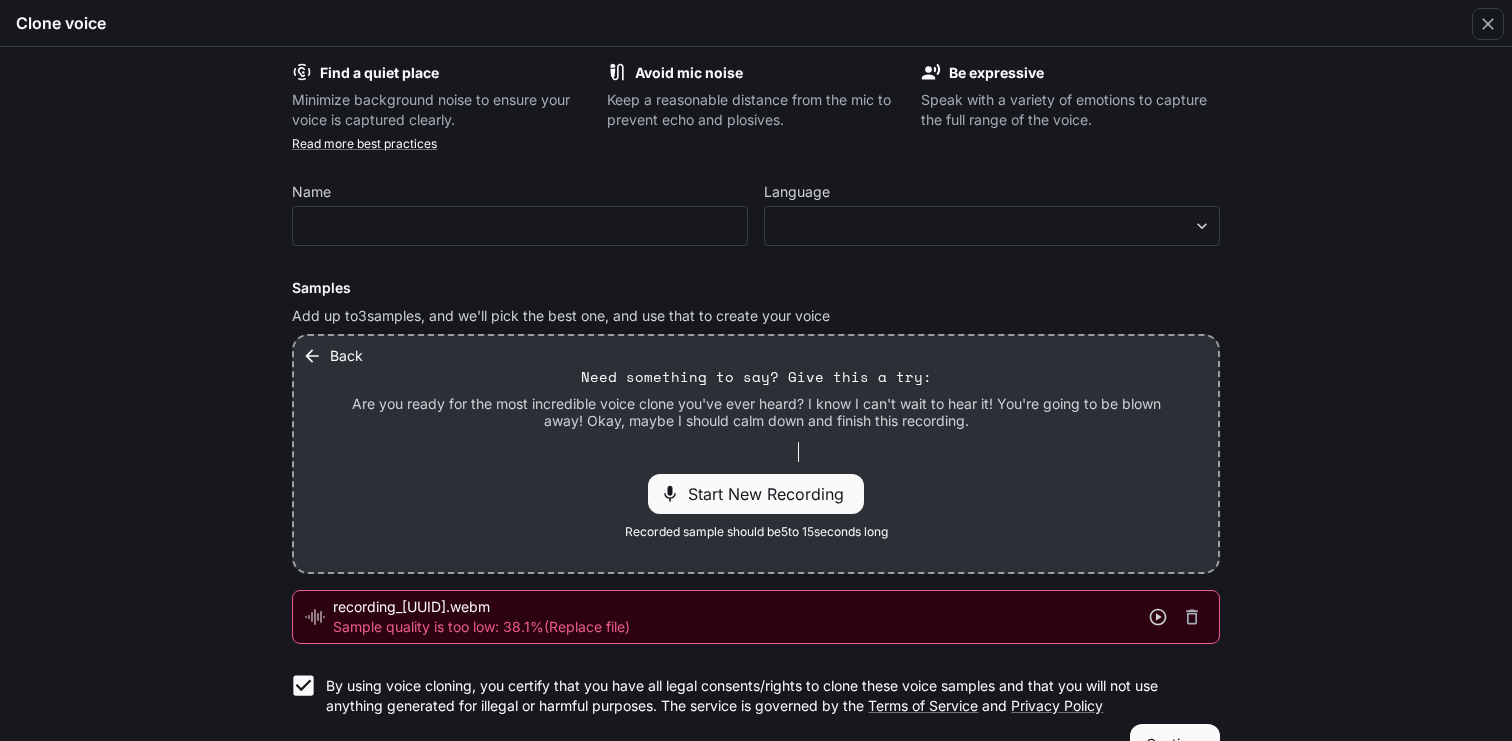 click at bounding box center [1158, 617] 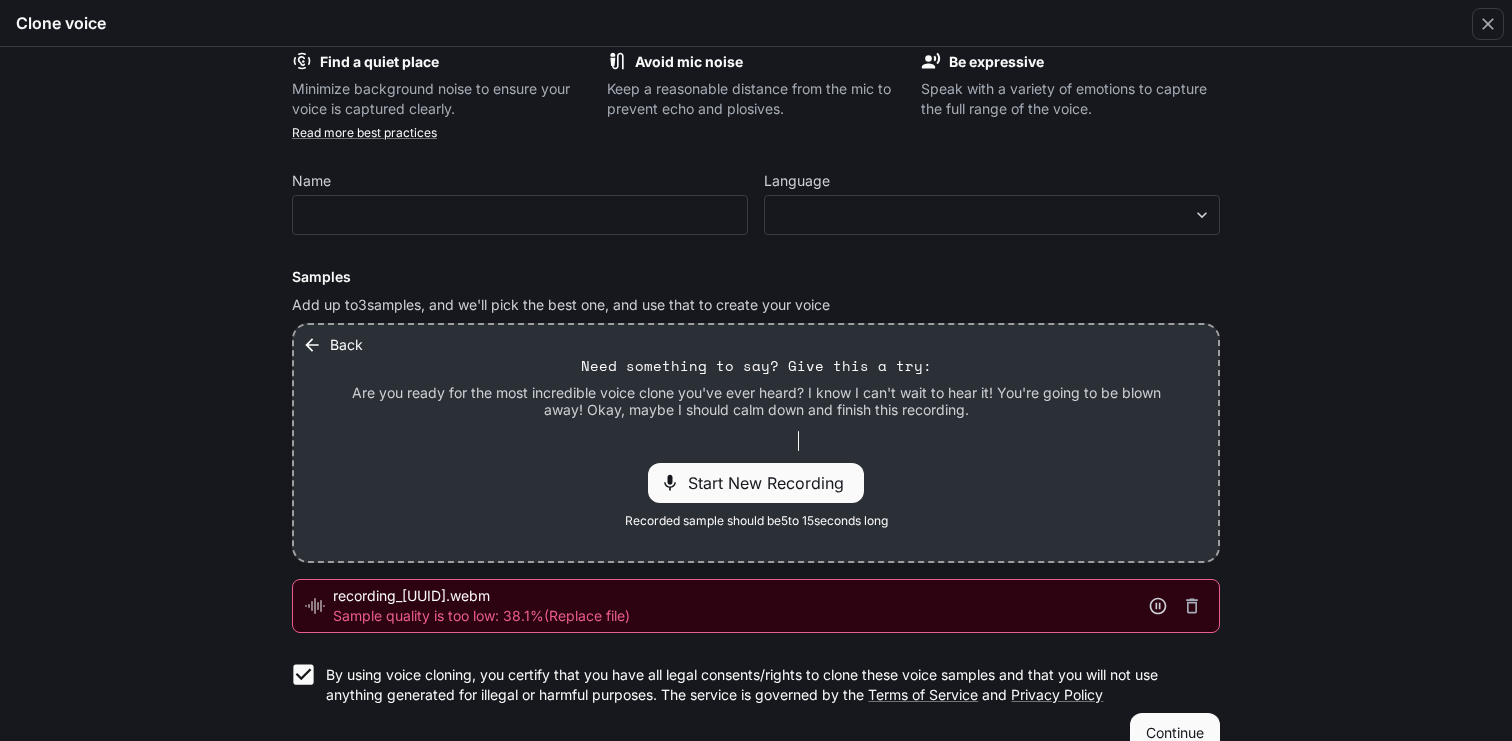scroll, scrollTop: 56, scrollLeft: 0, axis: vertical 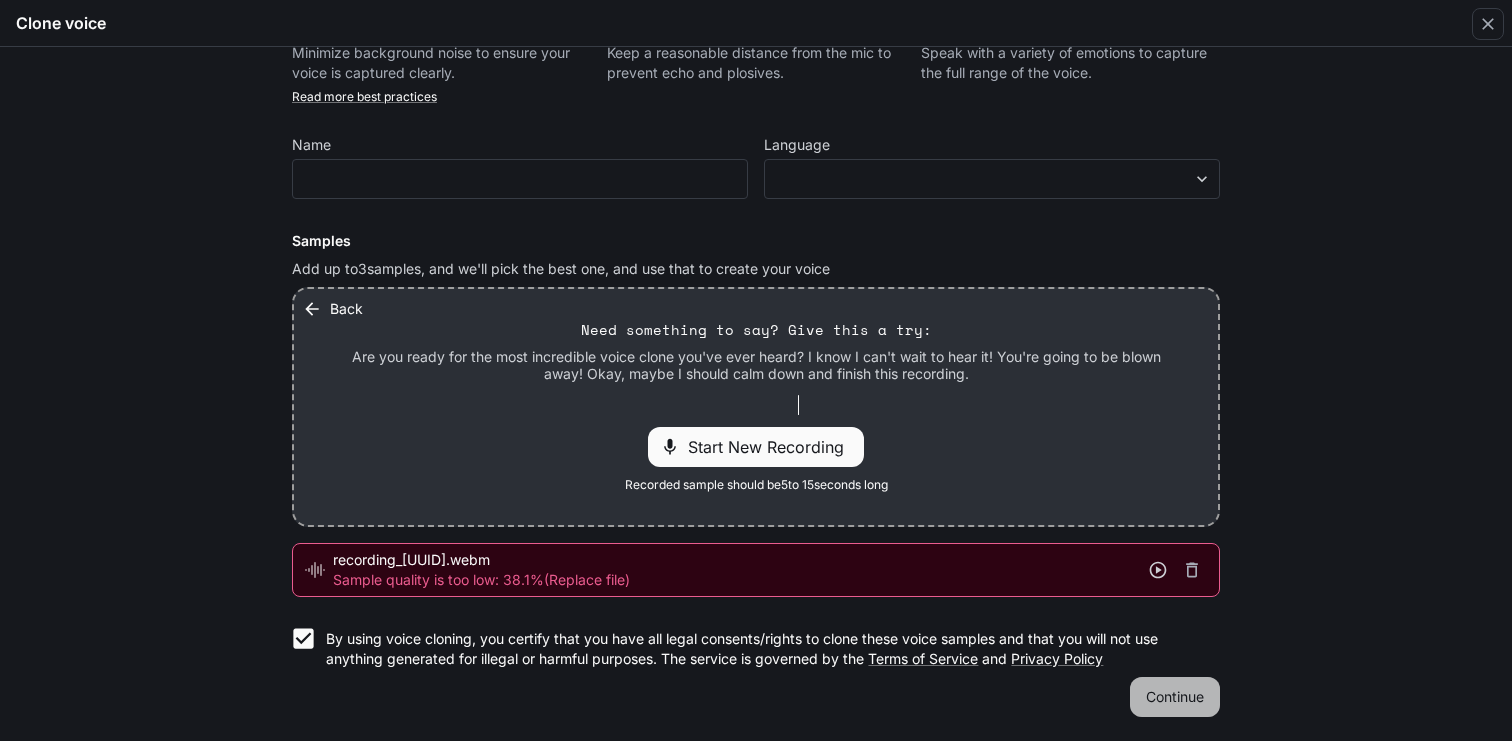 click on "Continue" at bounding box center [1175, 697] 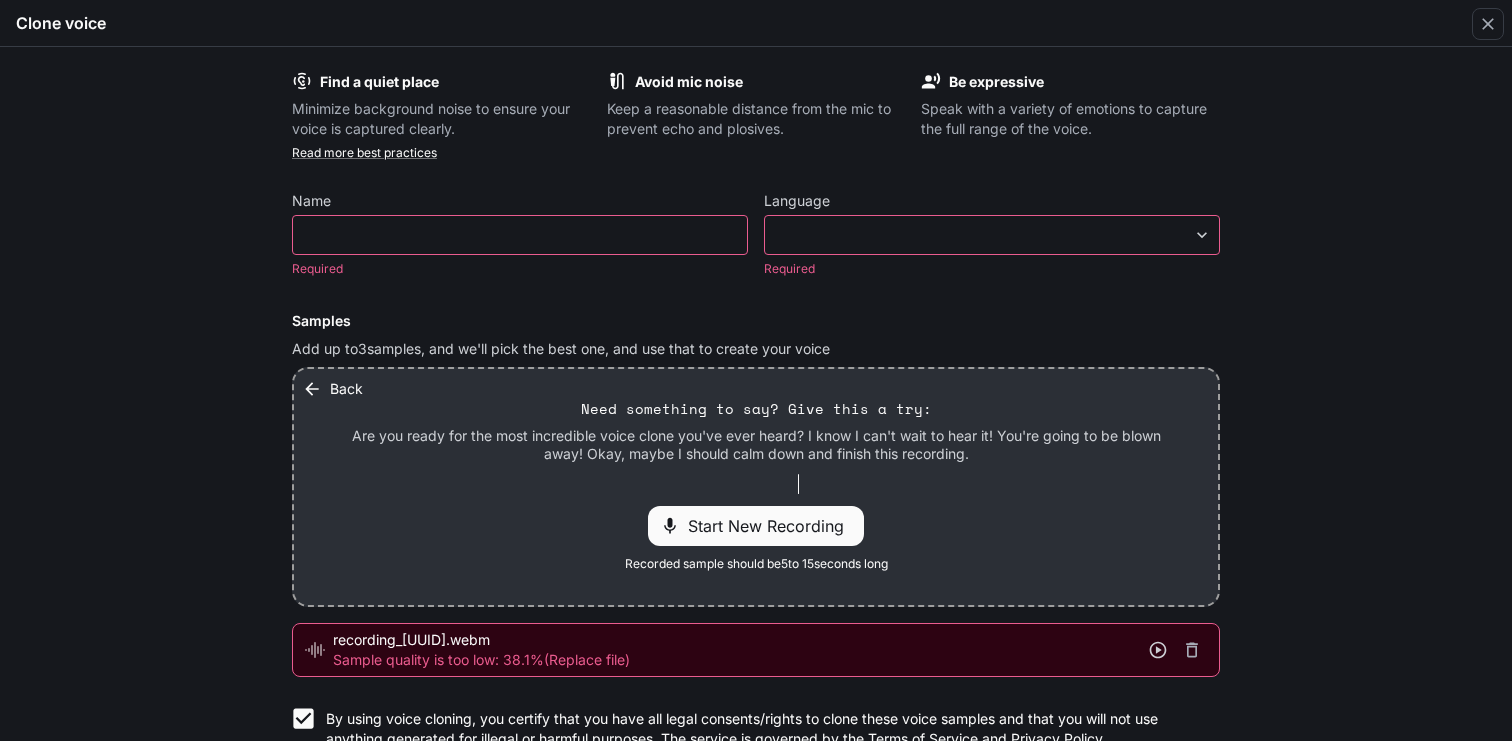 scroll, scrollTop: 3, scrollLeft: 0, axis: vertical 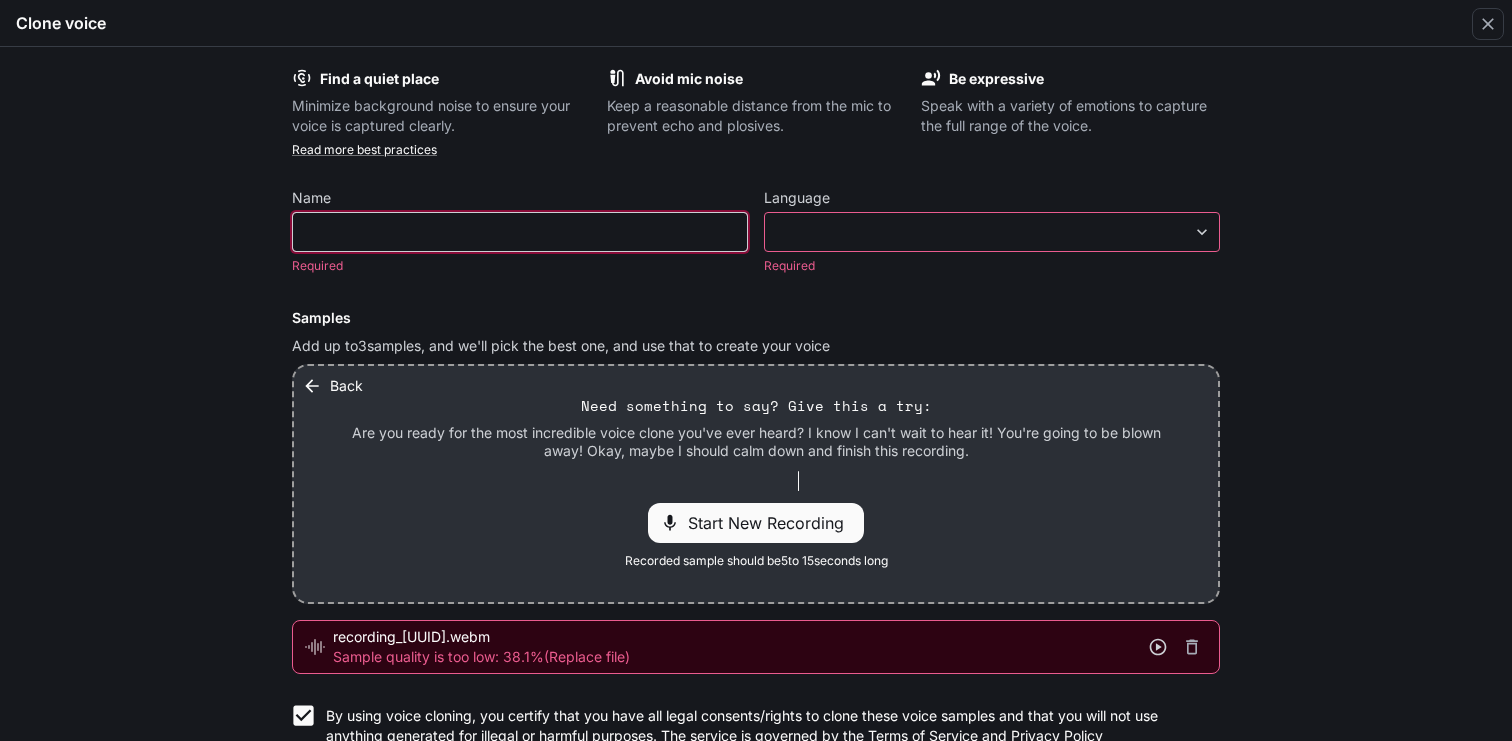 click at bounding box center (520, 232) 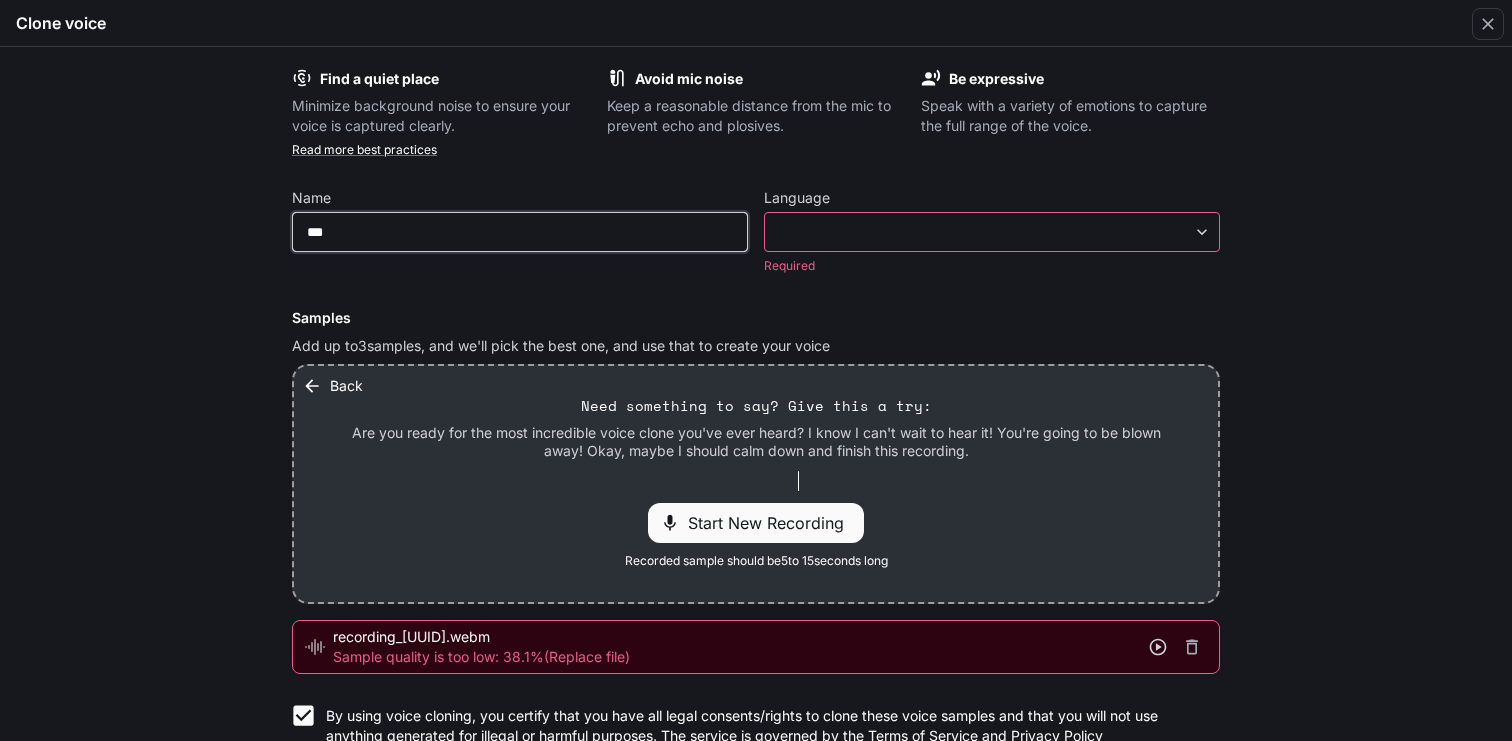 type on "***" 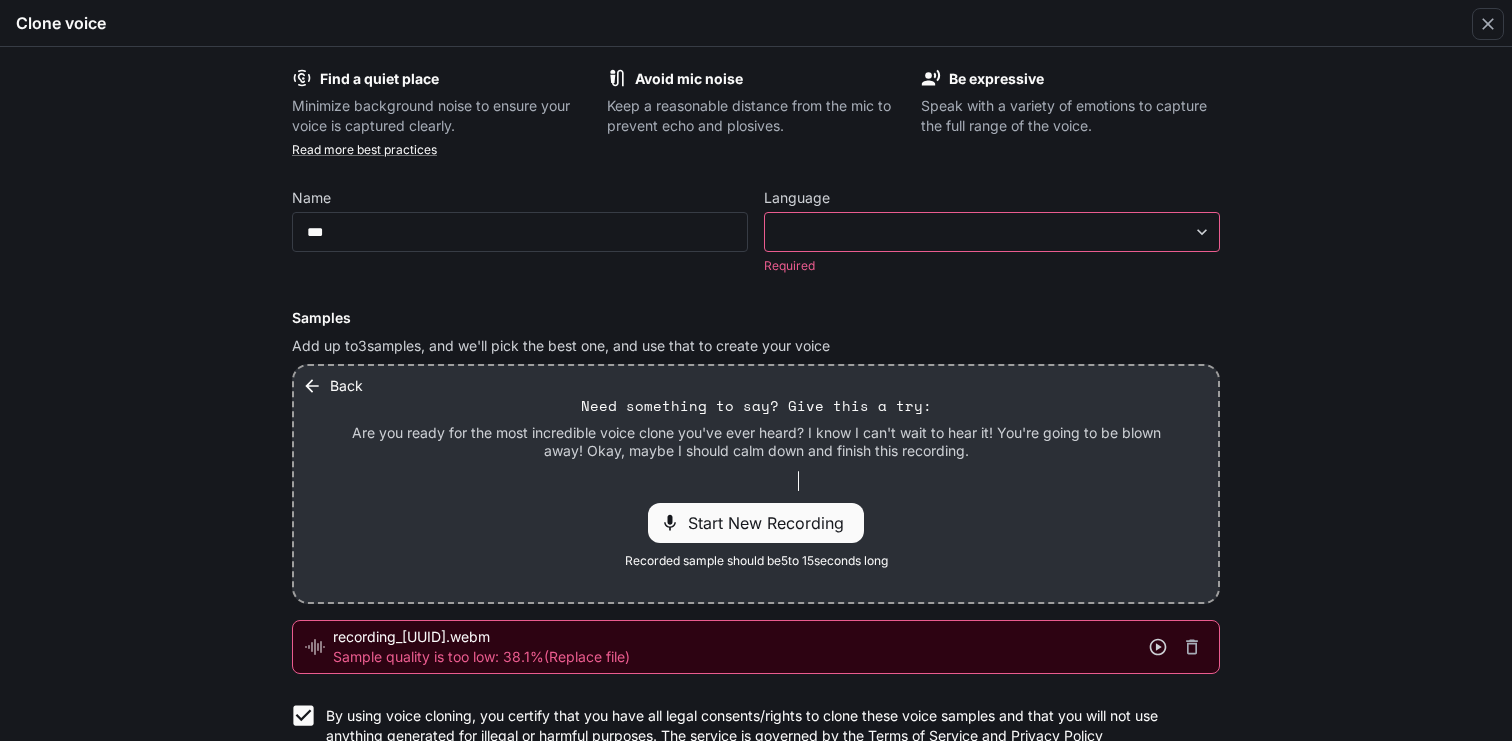 click on "Clone voice Find a quiet place Minimize background noise to ensure your voice is captured clearly. Avoid mic noise Keep a reasonable distance from the mic to prevent echo and plosives. Be expressive Speak with a variety of emotions to capture the full range of the voice. Read more best practices Name *** ​ Language ​ ​ Required Samples Add up to  3  samples, and we'll pick the best one, and use that to create your voice Back Need something to say? Give this a try: Start New Recording Recorded sample should be  5  to   15  seconds long  (Replace file)     and" at bounding box center (756, 371) 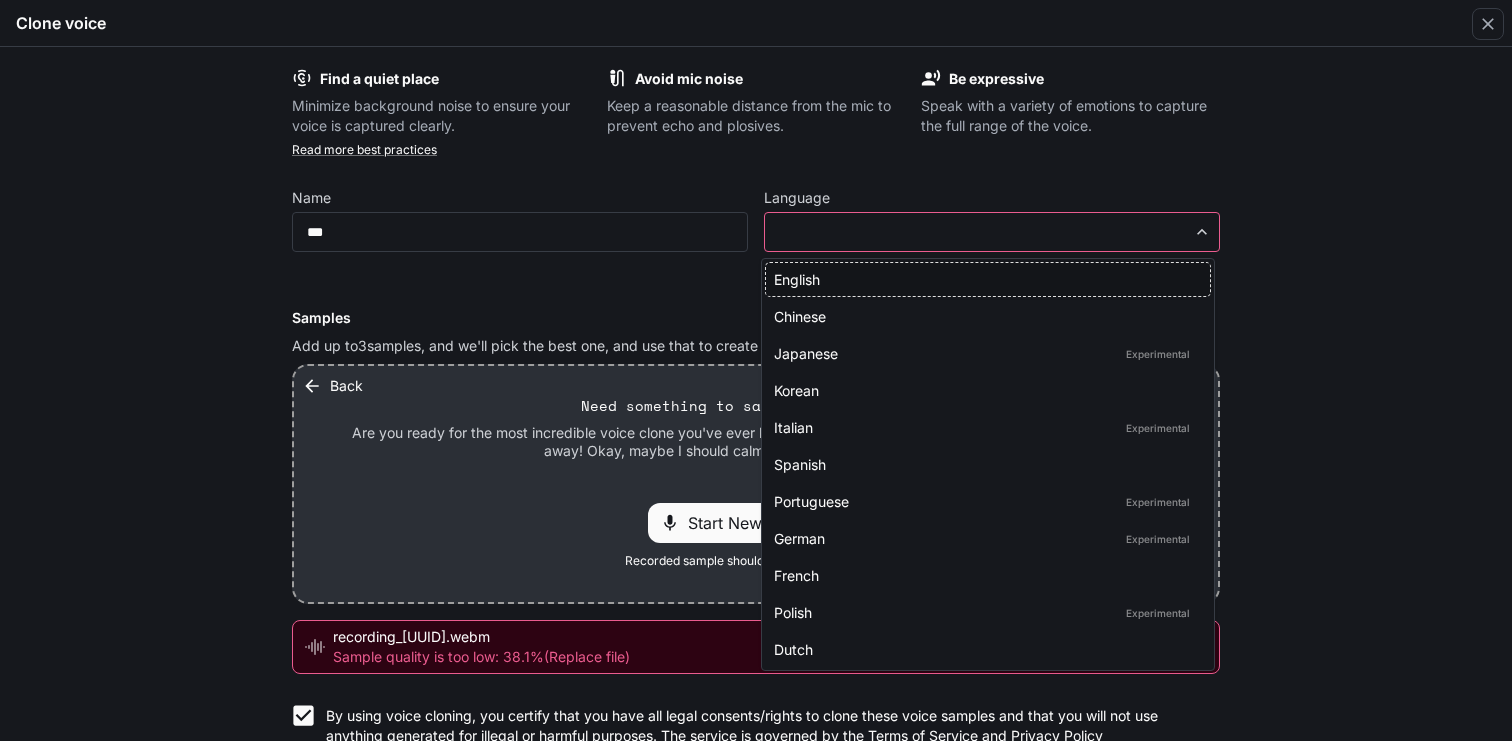 type 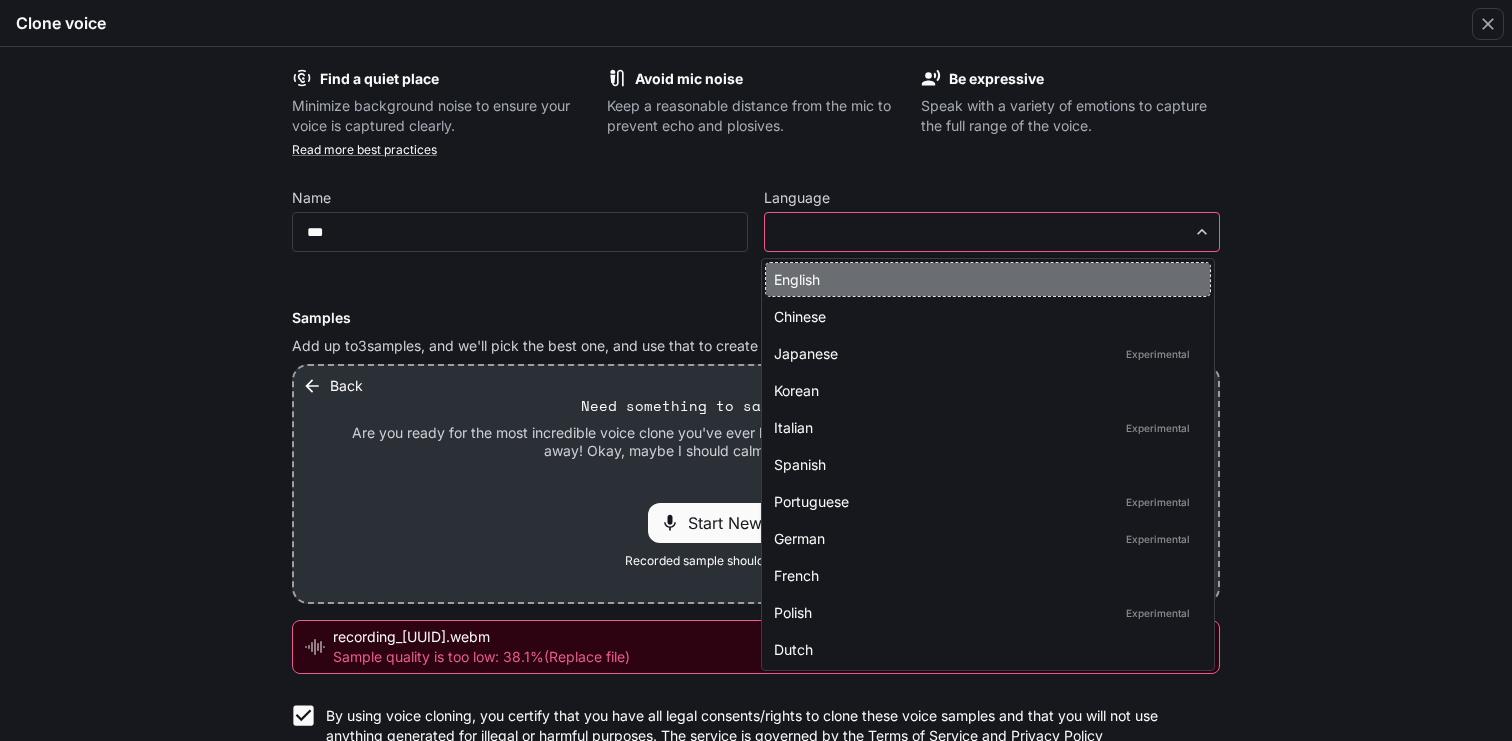 click on "English" at bounding box center (984, 279) 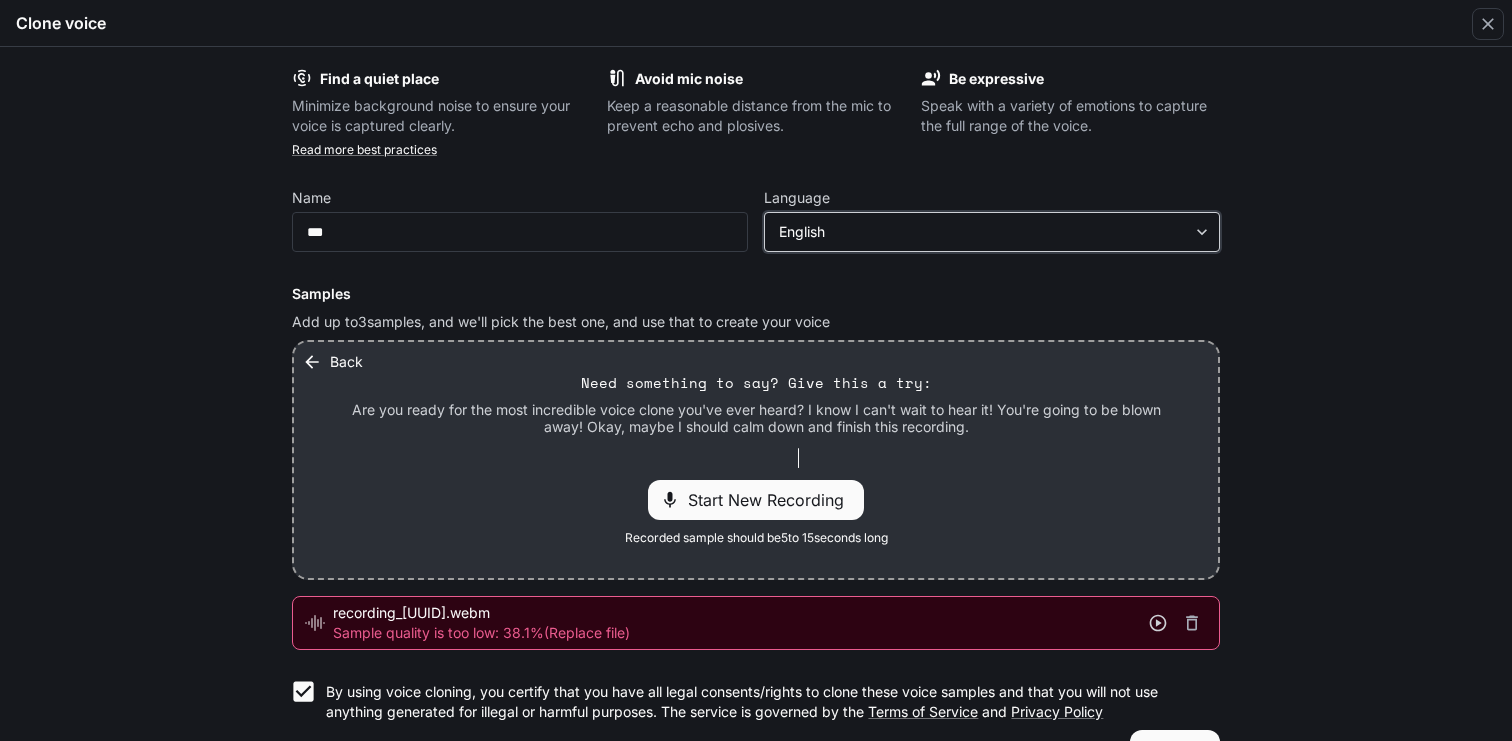 scroll, scrollTop: 56, scrollLeft: 0, axis: vertical 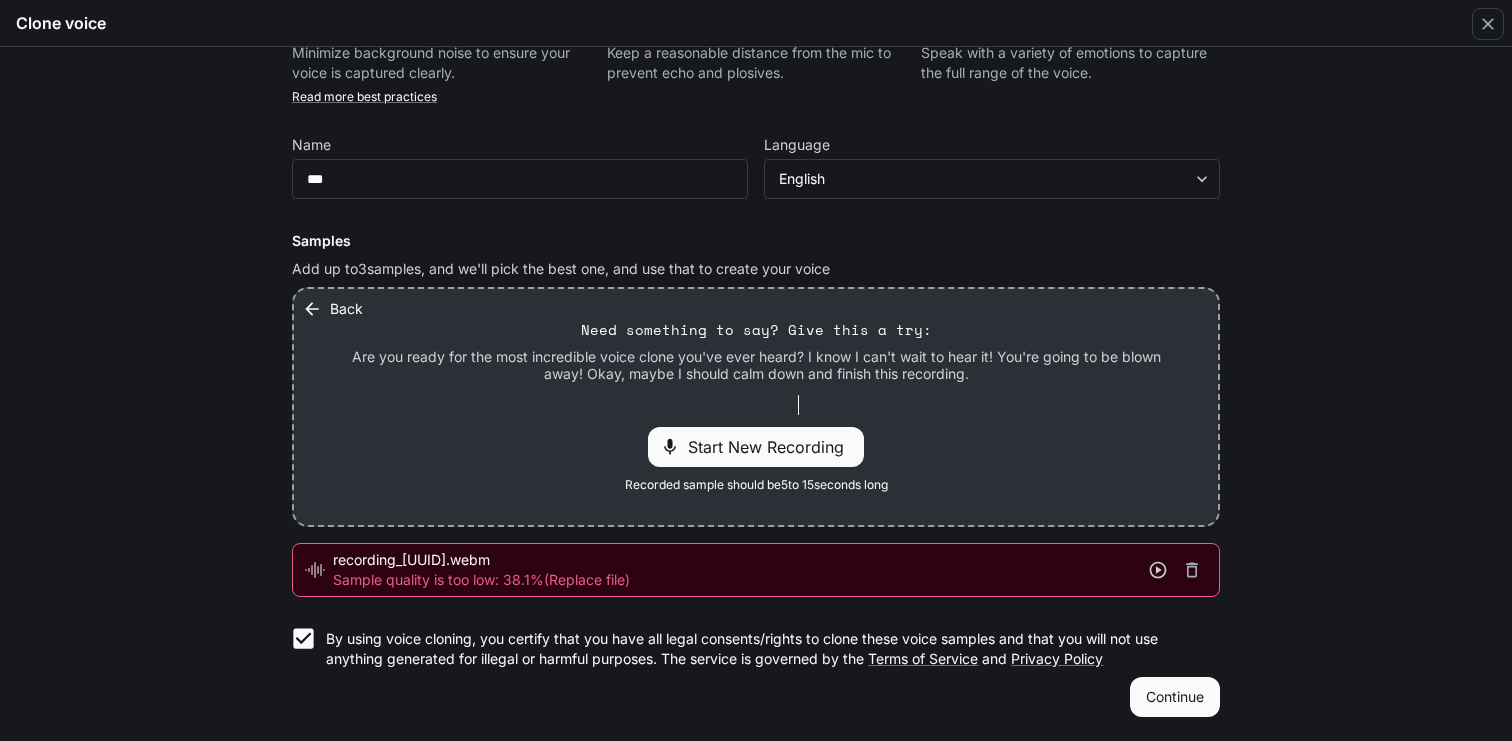 click on "Continue" at bounding box center (1175, 697) 